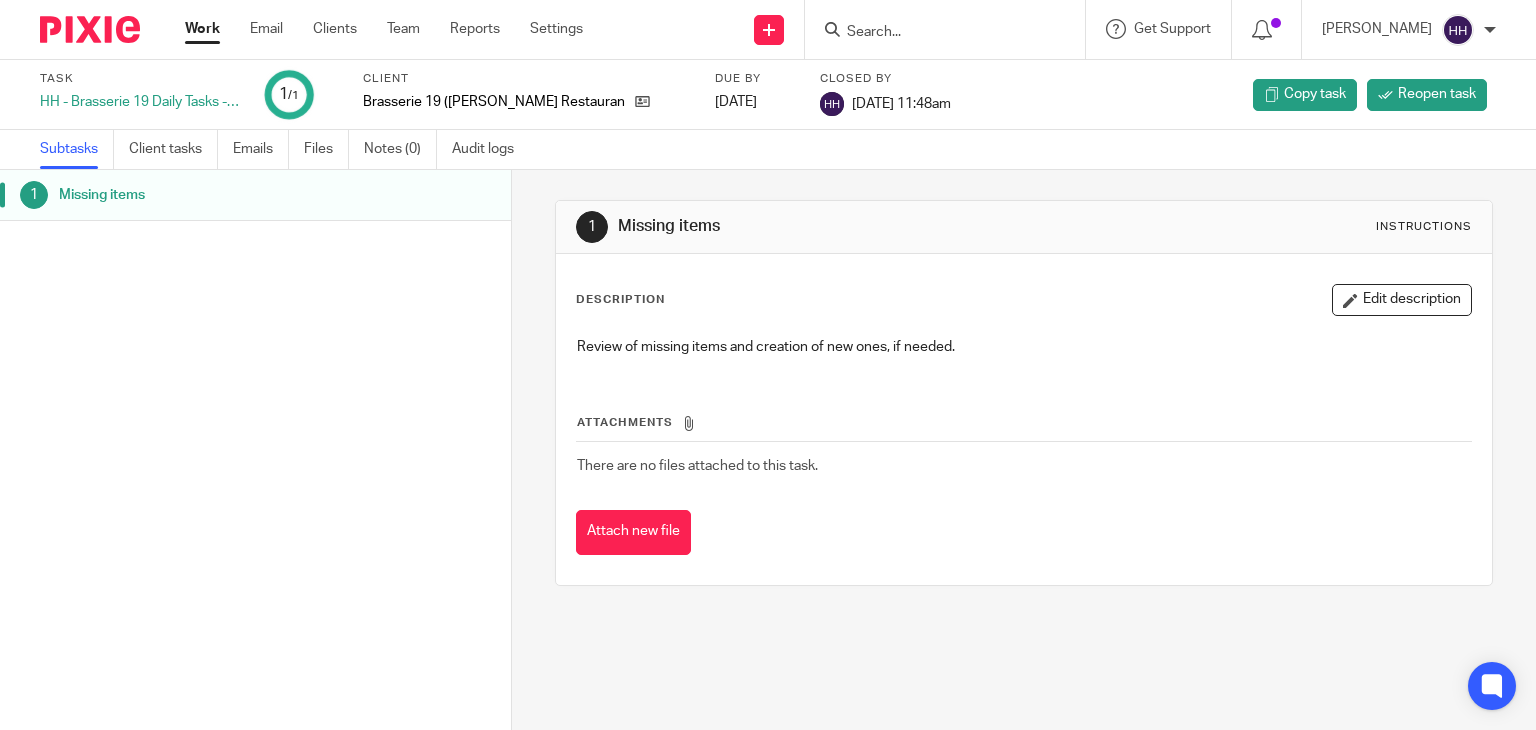 scroll, scrollTop: 0, scrollLeft: 0, axis: both 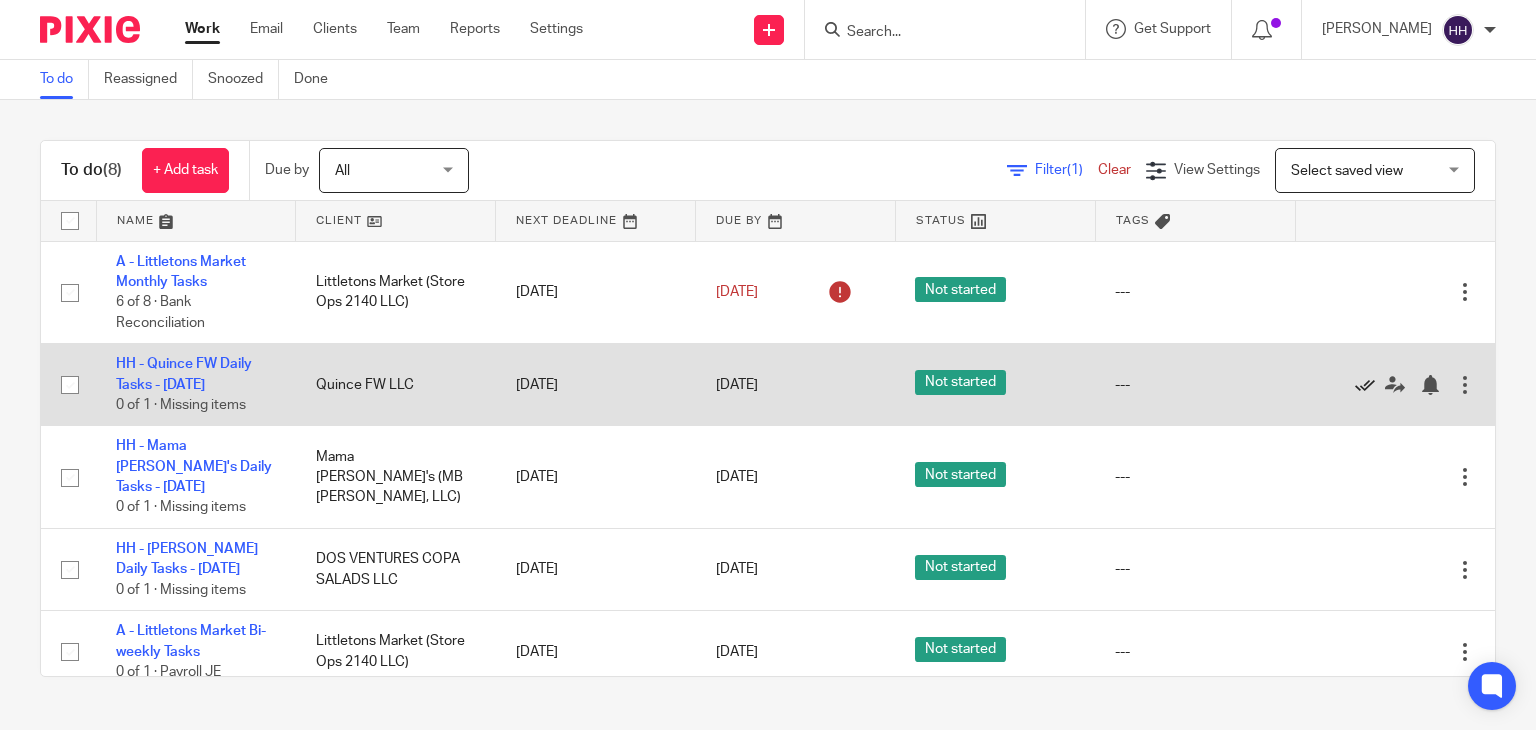 click at bounding box center [1365, 385] 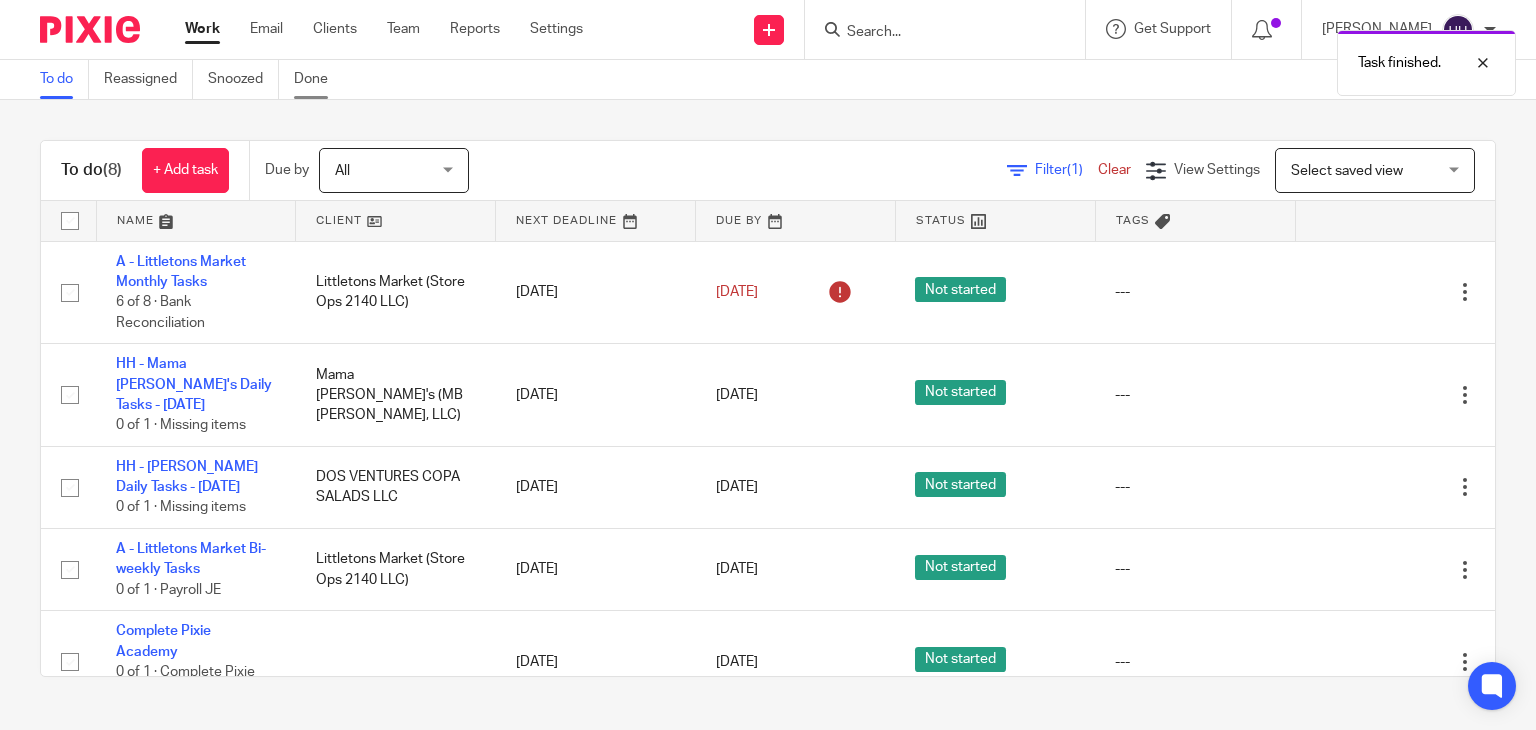 click on "Done" at bounding box center (318, 79) 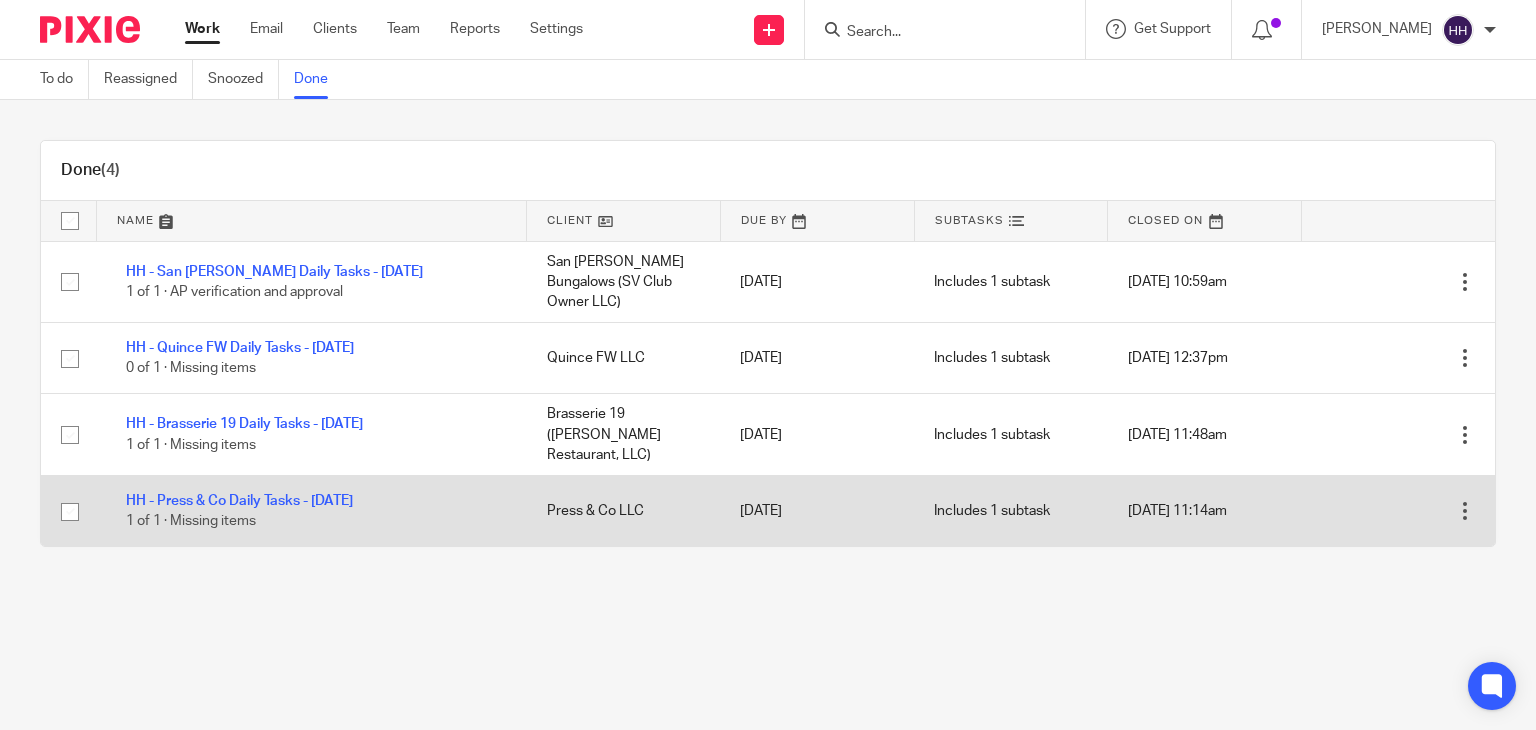 scroll, scrollTop: 0, scrollLeft: 0, axis: both 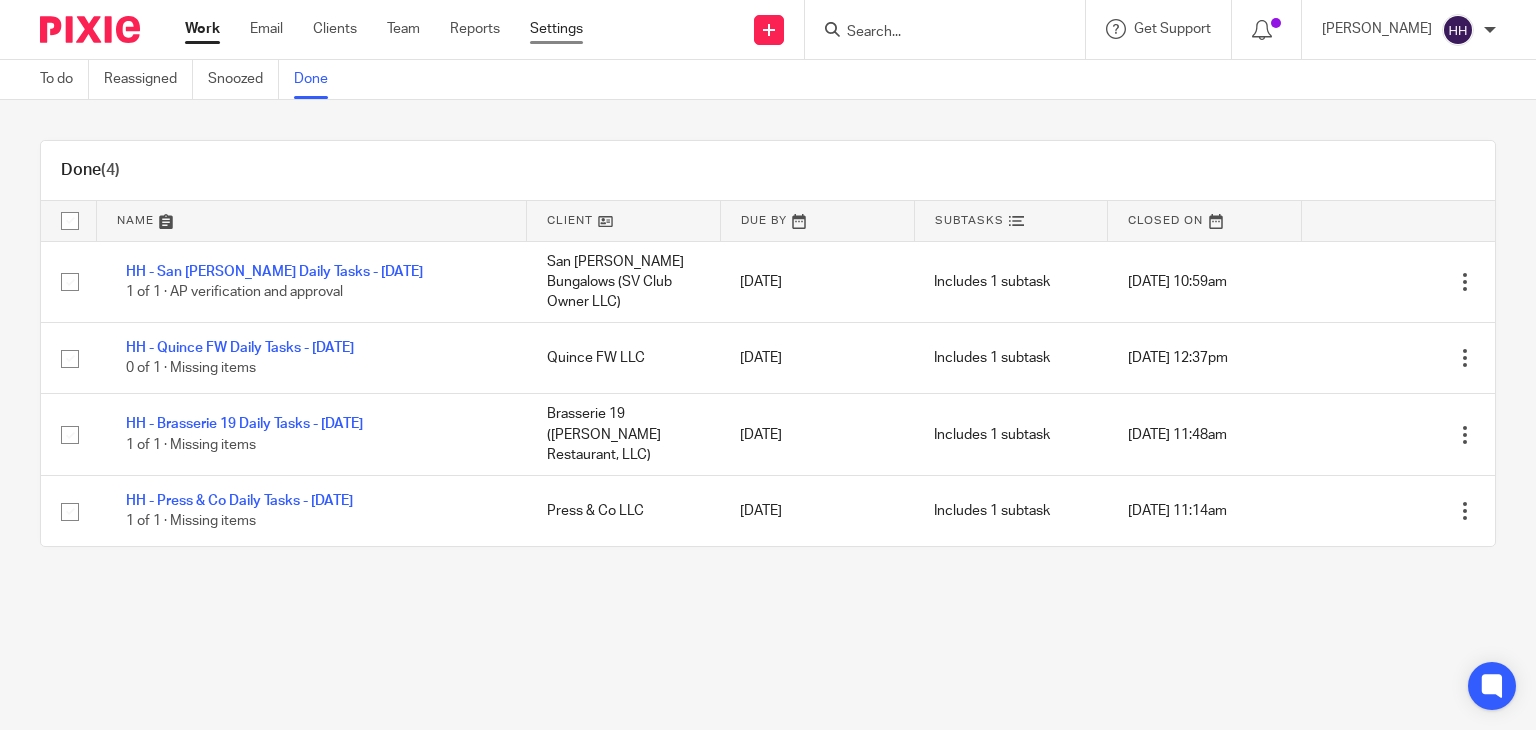 click on "Settings" at bounding box center (556, 29) 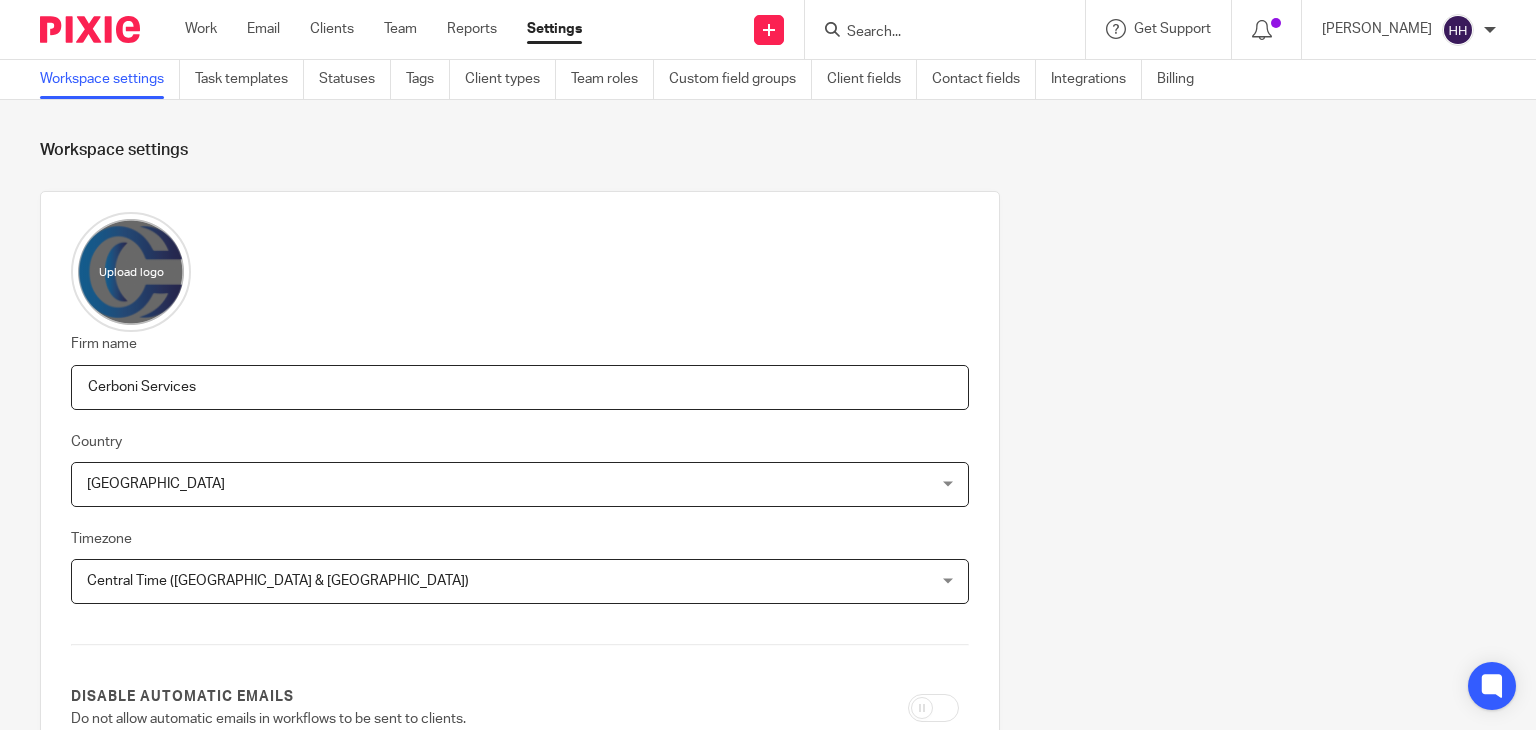 scroll, scrollTop: 0, scrollLeft: 0, axis: both 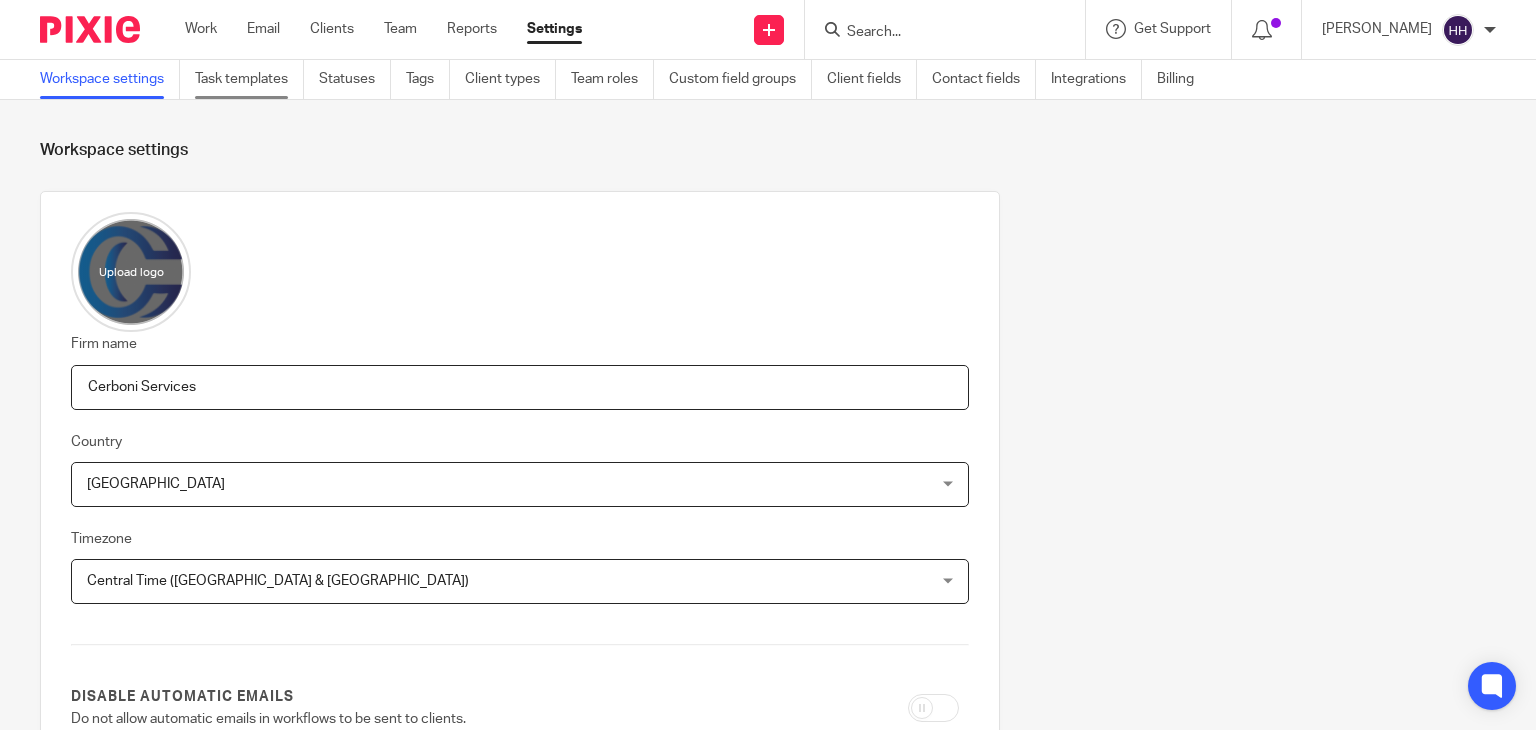 click on "Task templates" at bounding box center [249, 79] 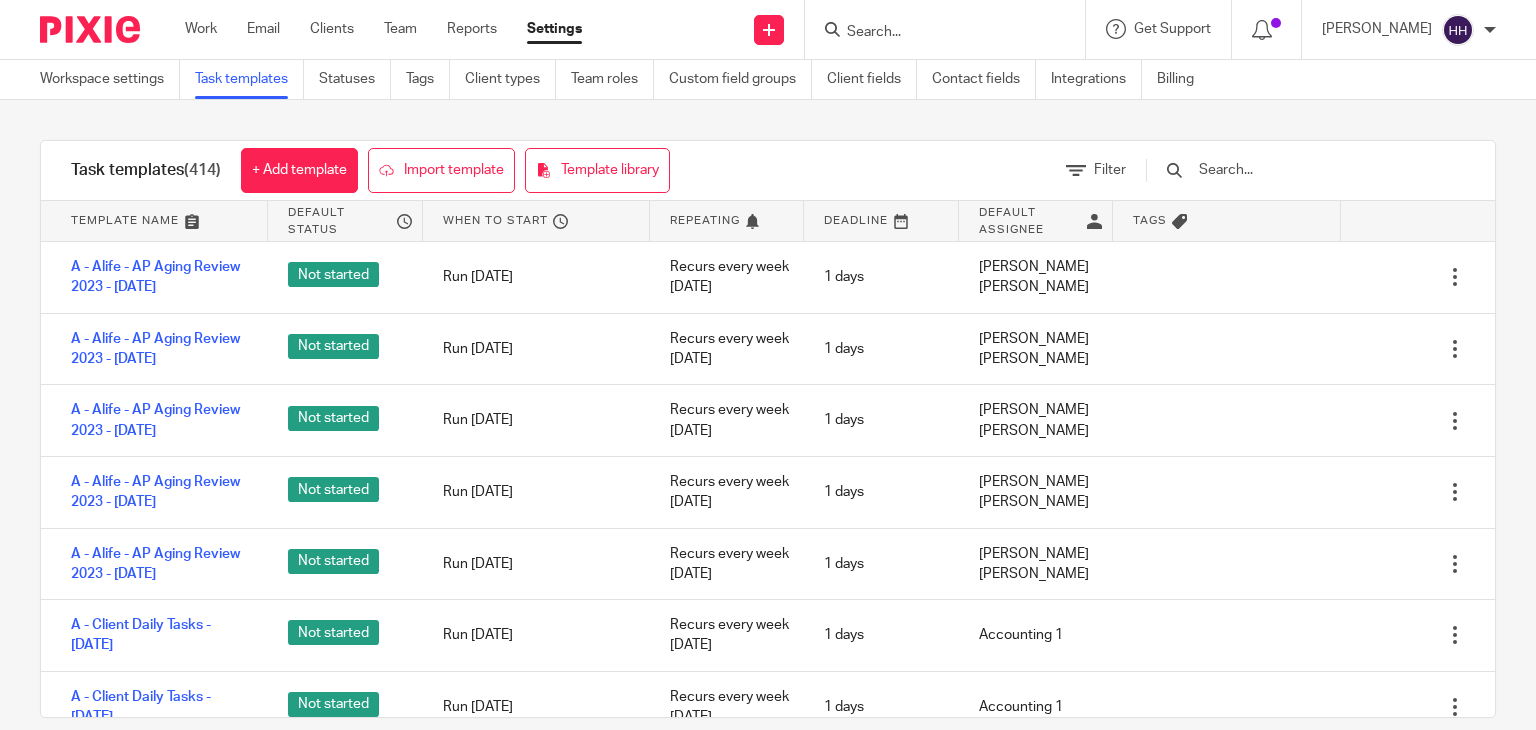 scroll, scrollTop: 0, scrollLeft: 0, axis: both 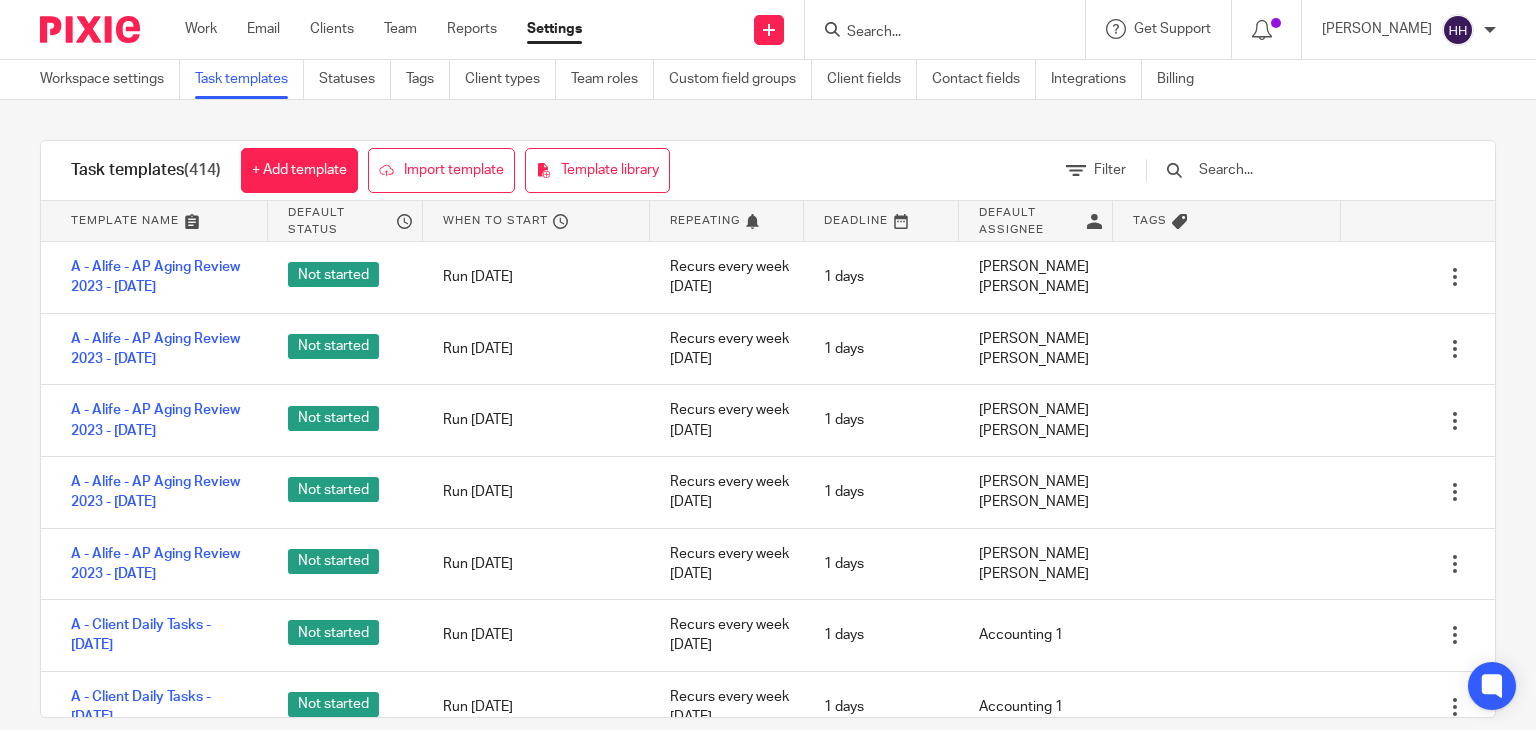 click at bounding box center (1313, 170) 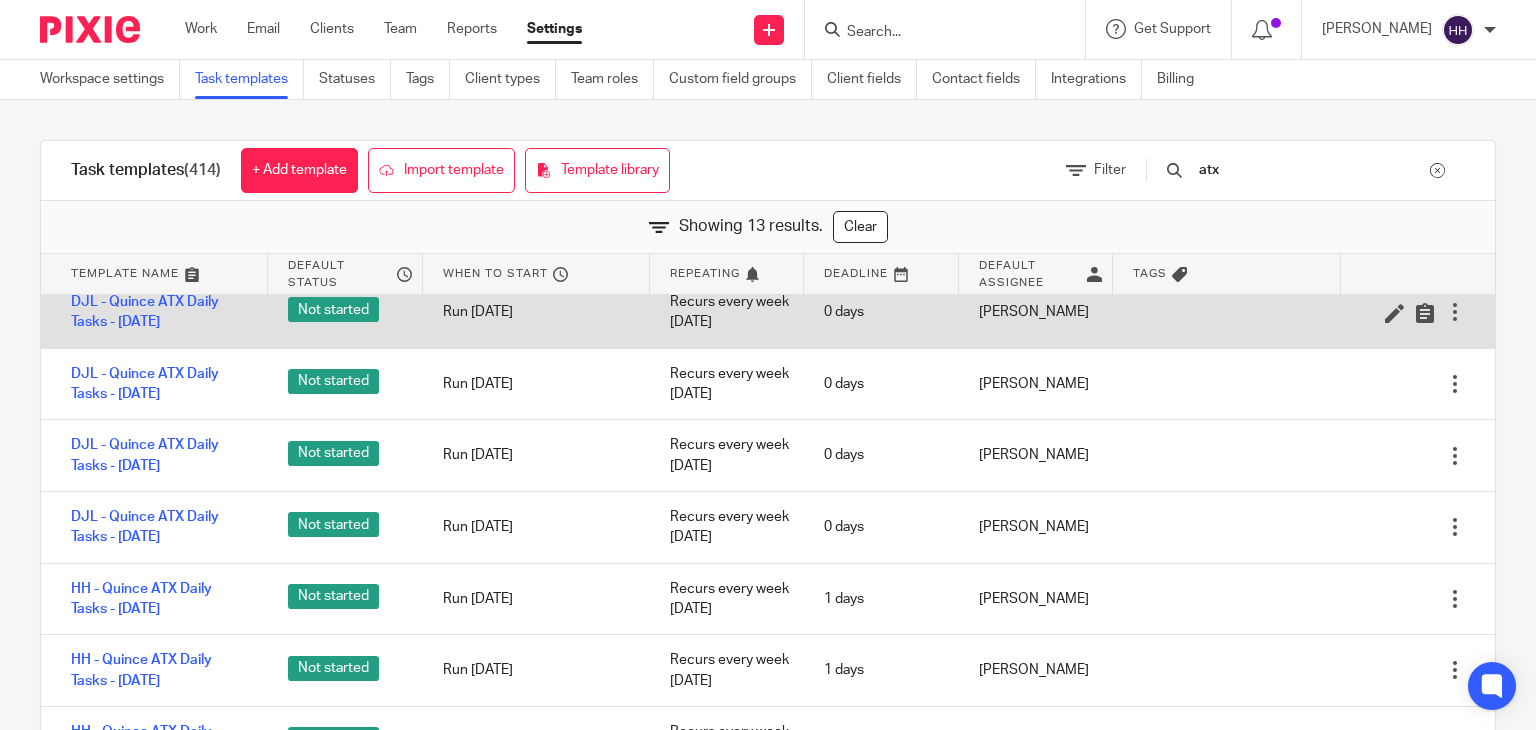 scroll, scrollTop: 473, scrollLeft: 0, axis: vertical 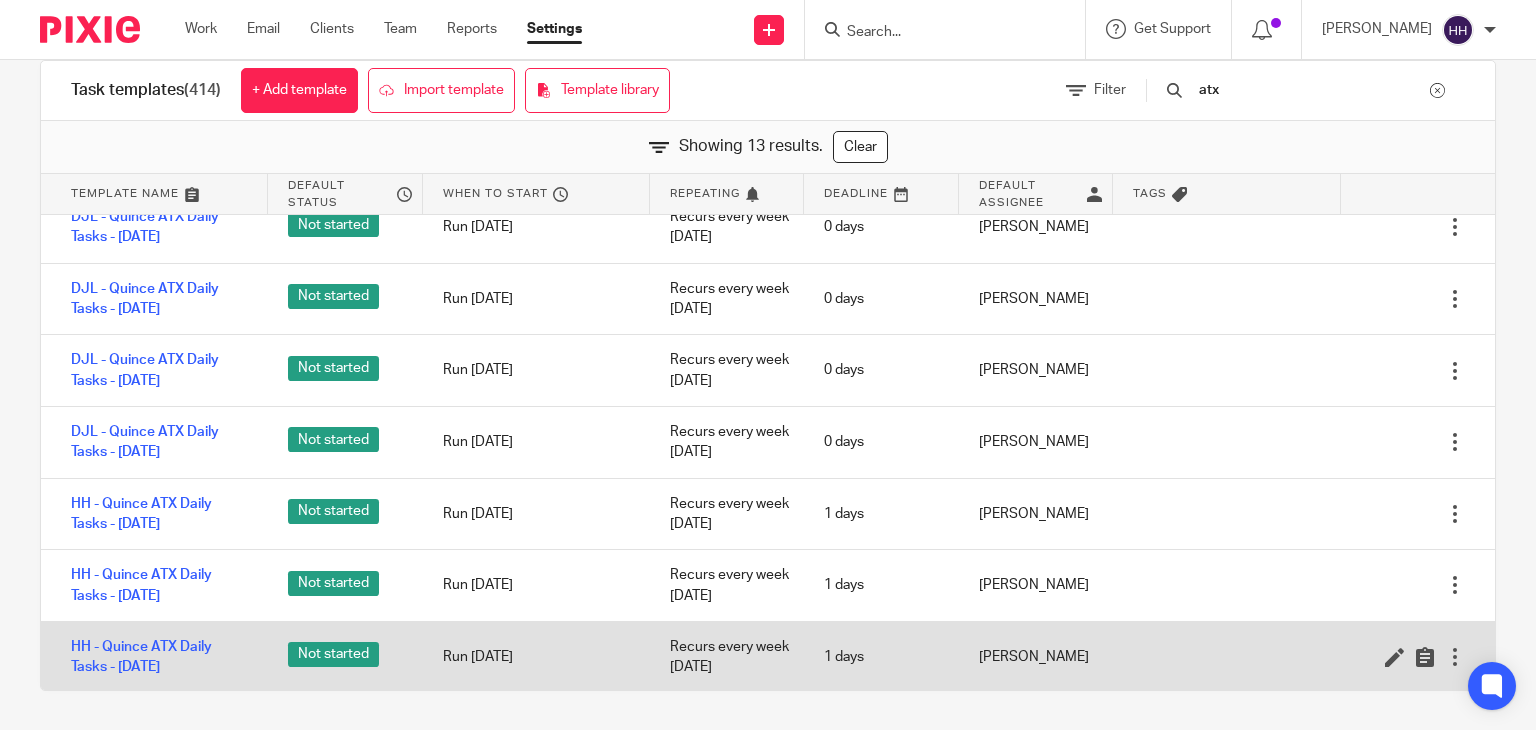 type on "atx" 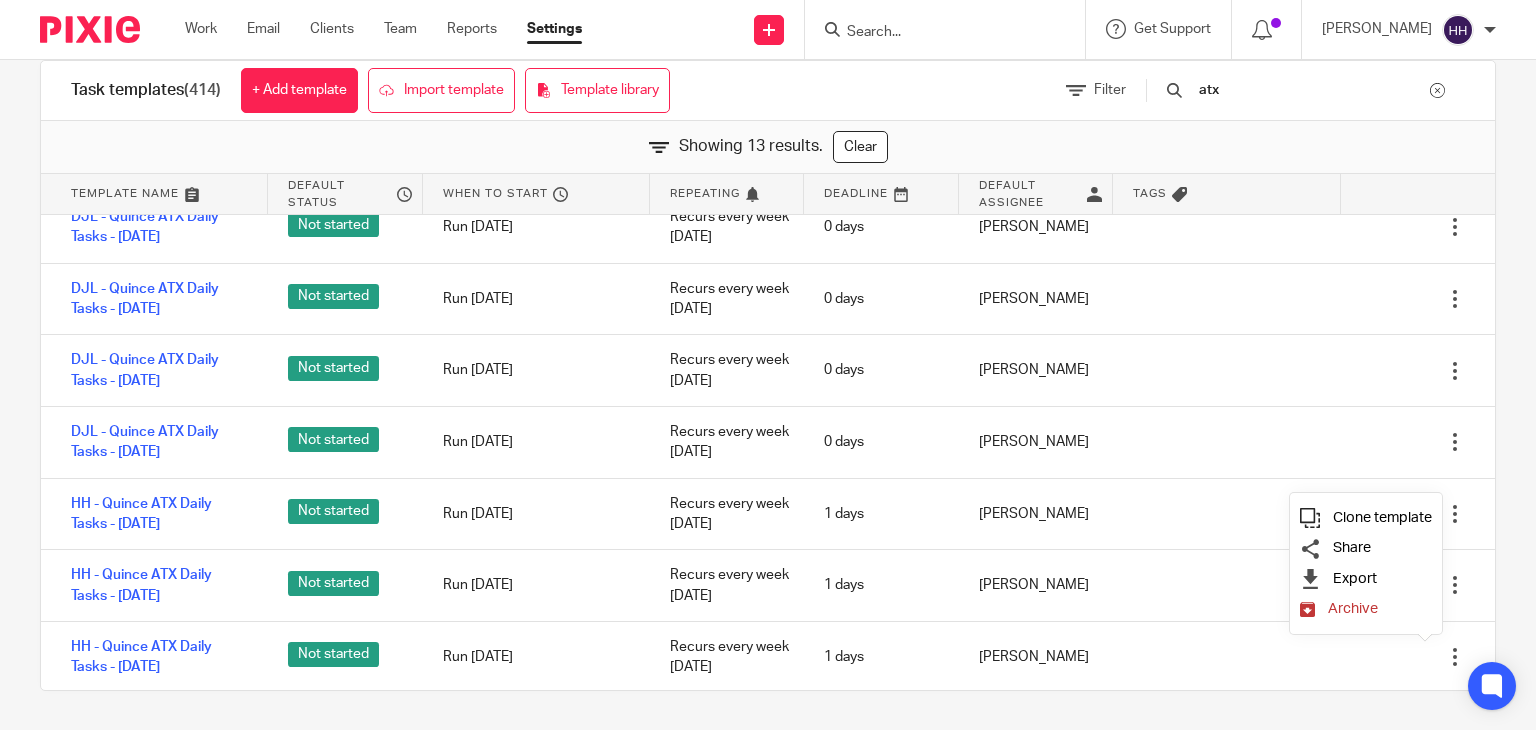 click on "Clone template" at bounding box center [1382, 517] 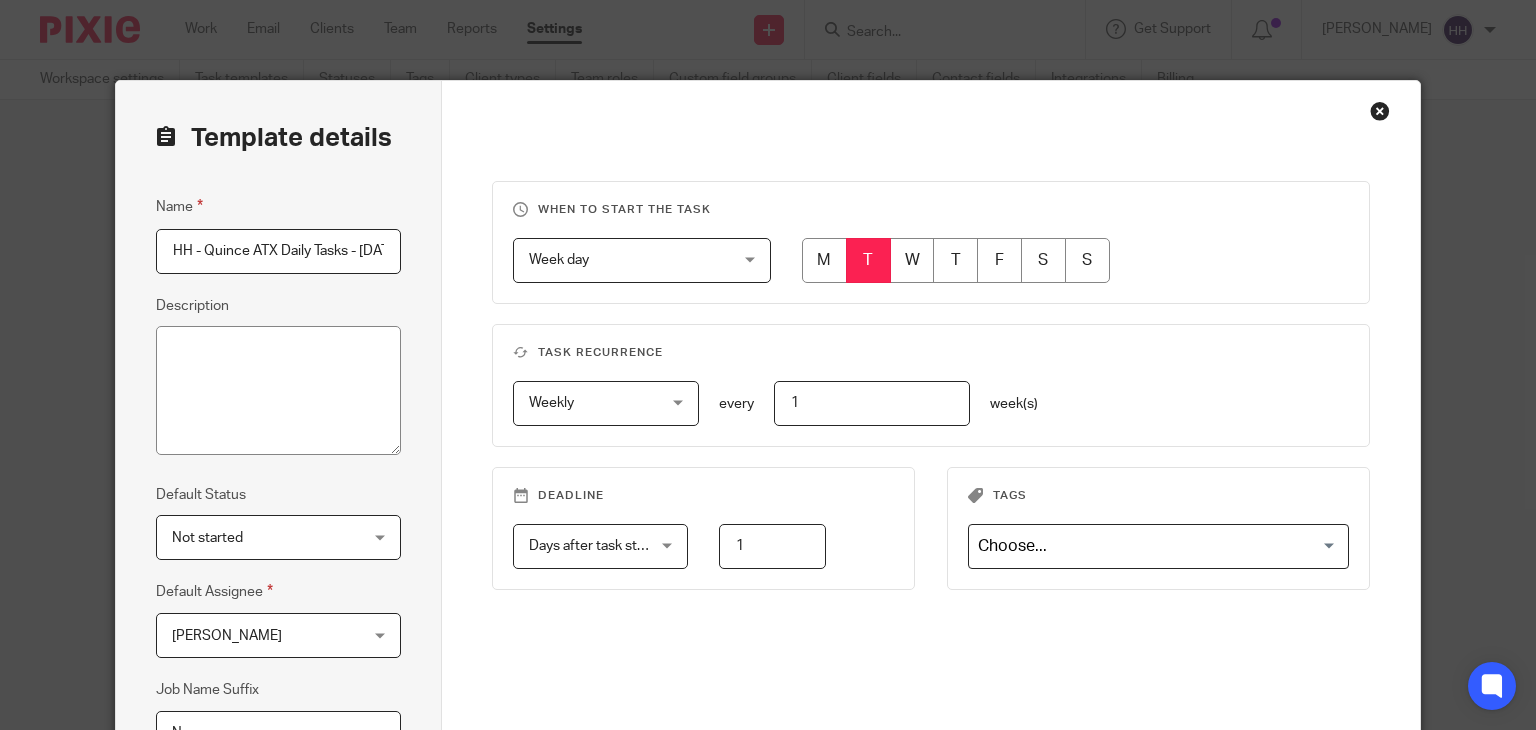 scroll, scrollTop: 0, scrollLeft: 0, axis: both 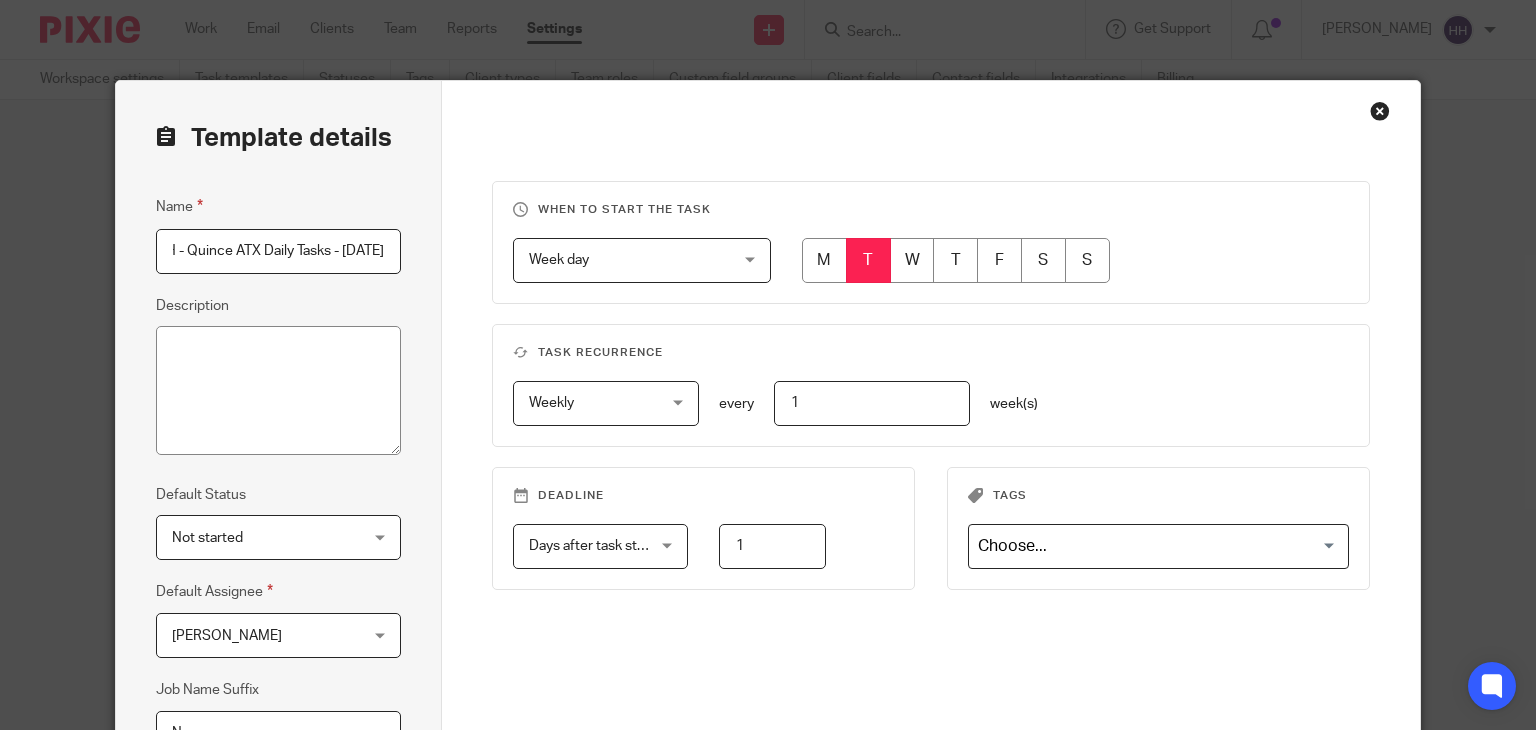 drag, startPoint x: 248, startPoint y: 250, endPoint x: 501, endPoint y: 250, distance: 253 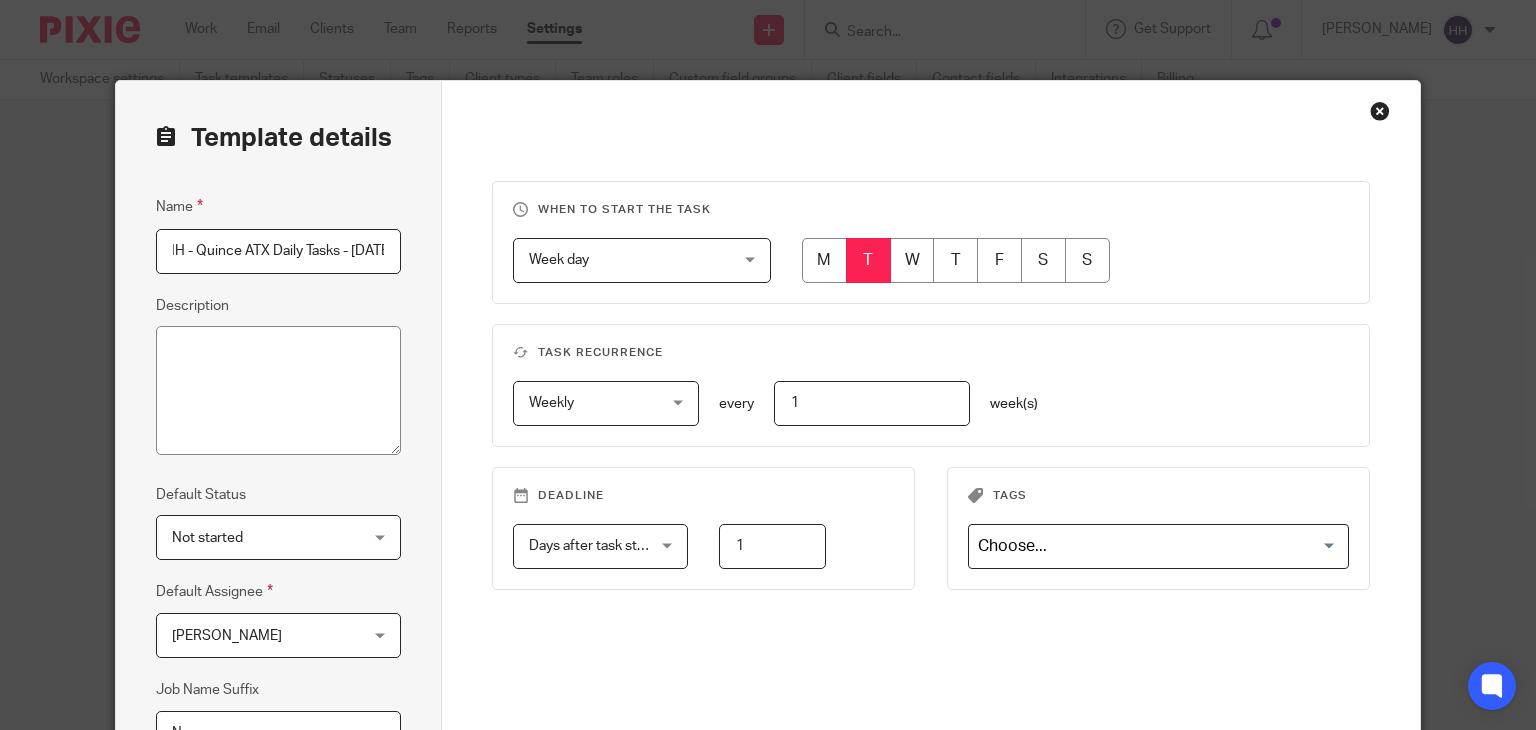 scroll, scrollTop: 0, scrollLeft: 15, axis: horizontal 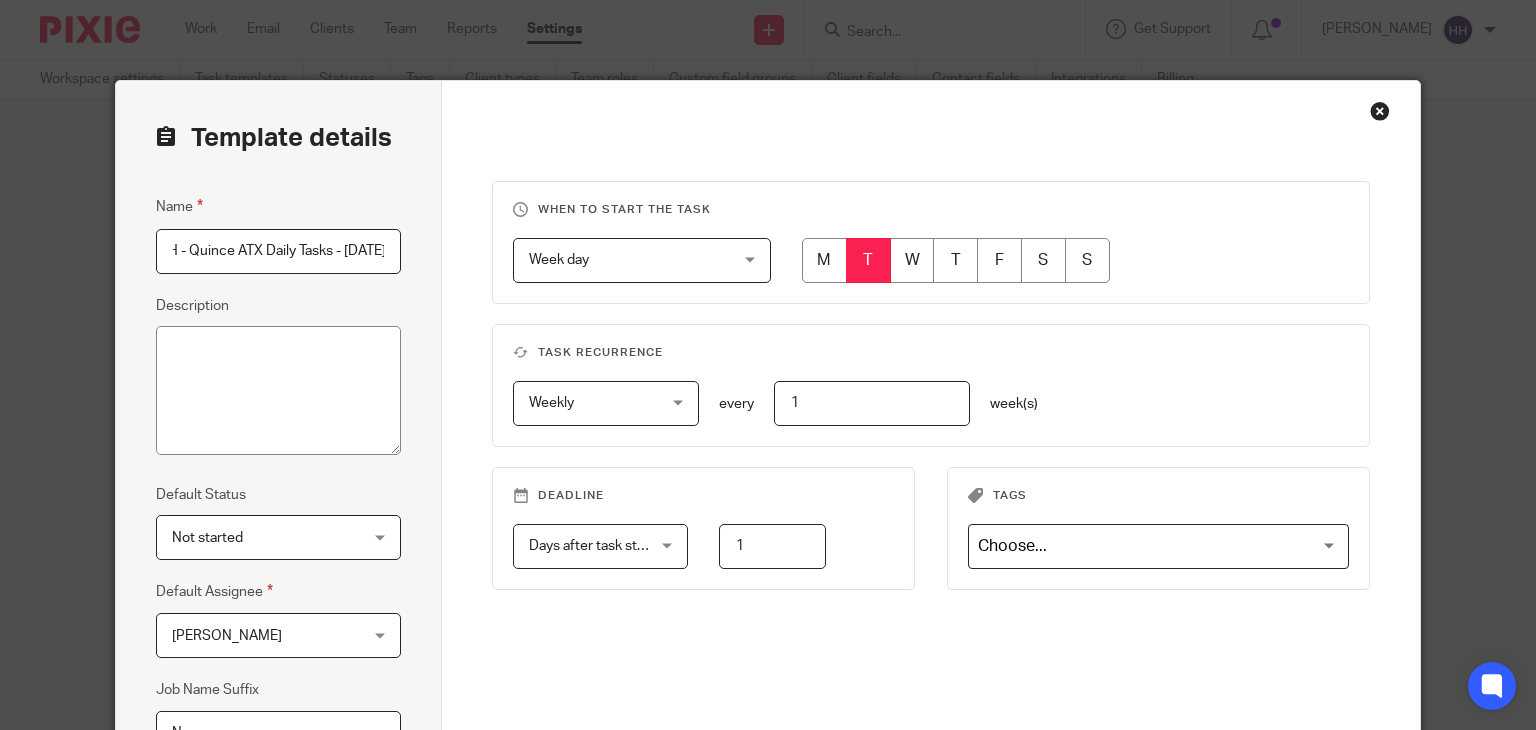 type on "HH - Quince ATX Daily Tasks - [DATE]" 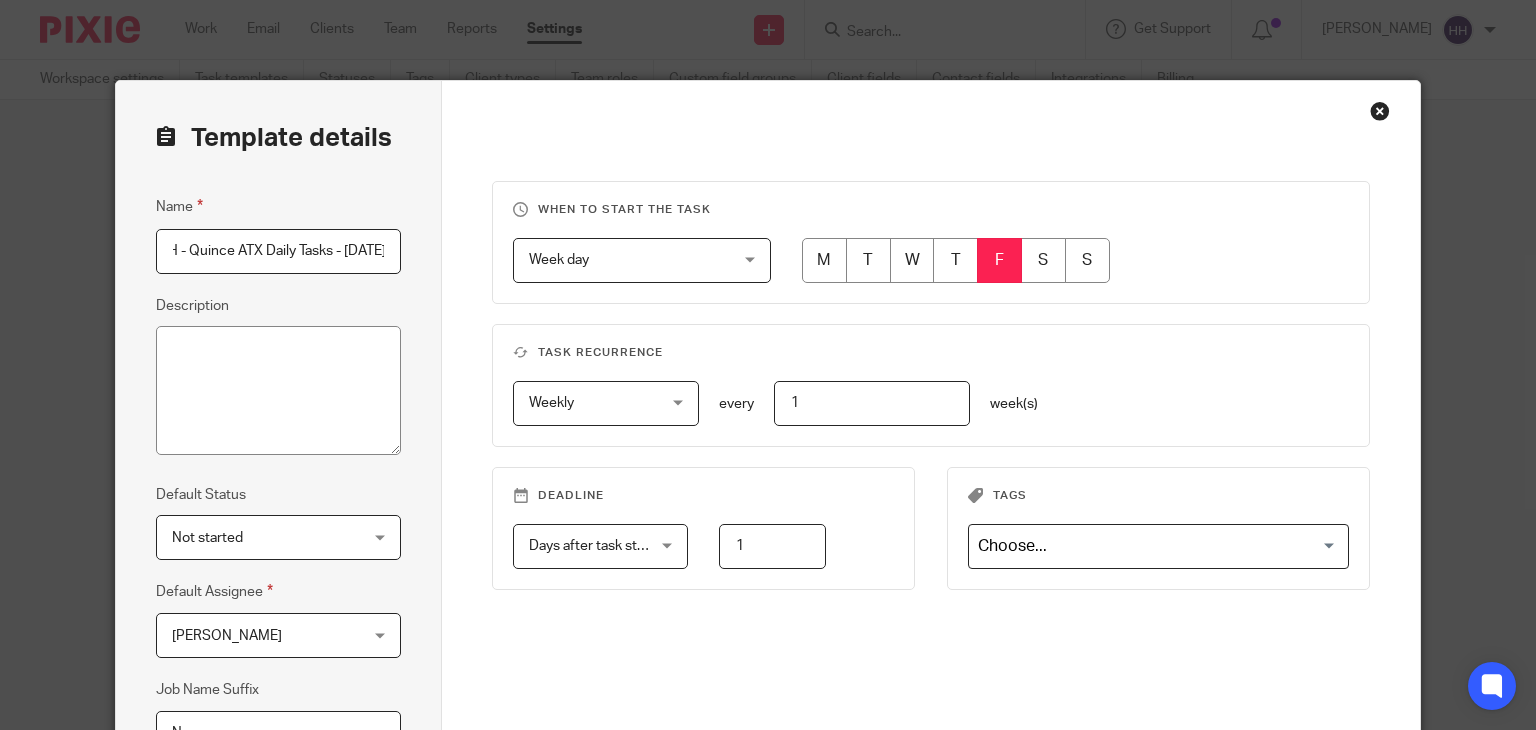 scroll, scrollTop: 0, scrollLeft: 0, axis: both 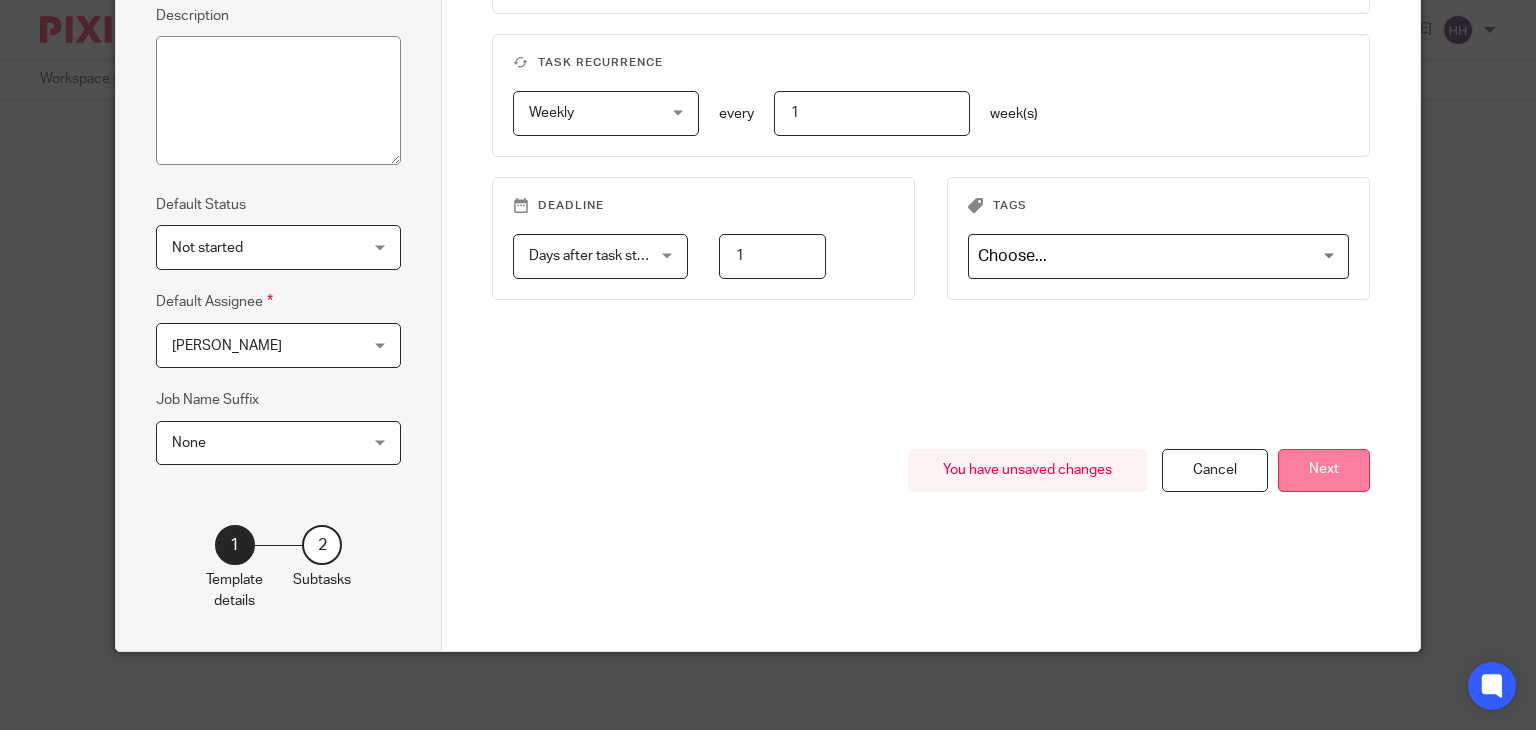 click on "Next" at bounding box center (1324, 470) 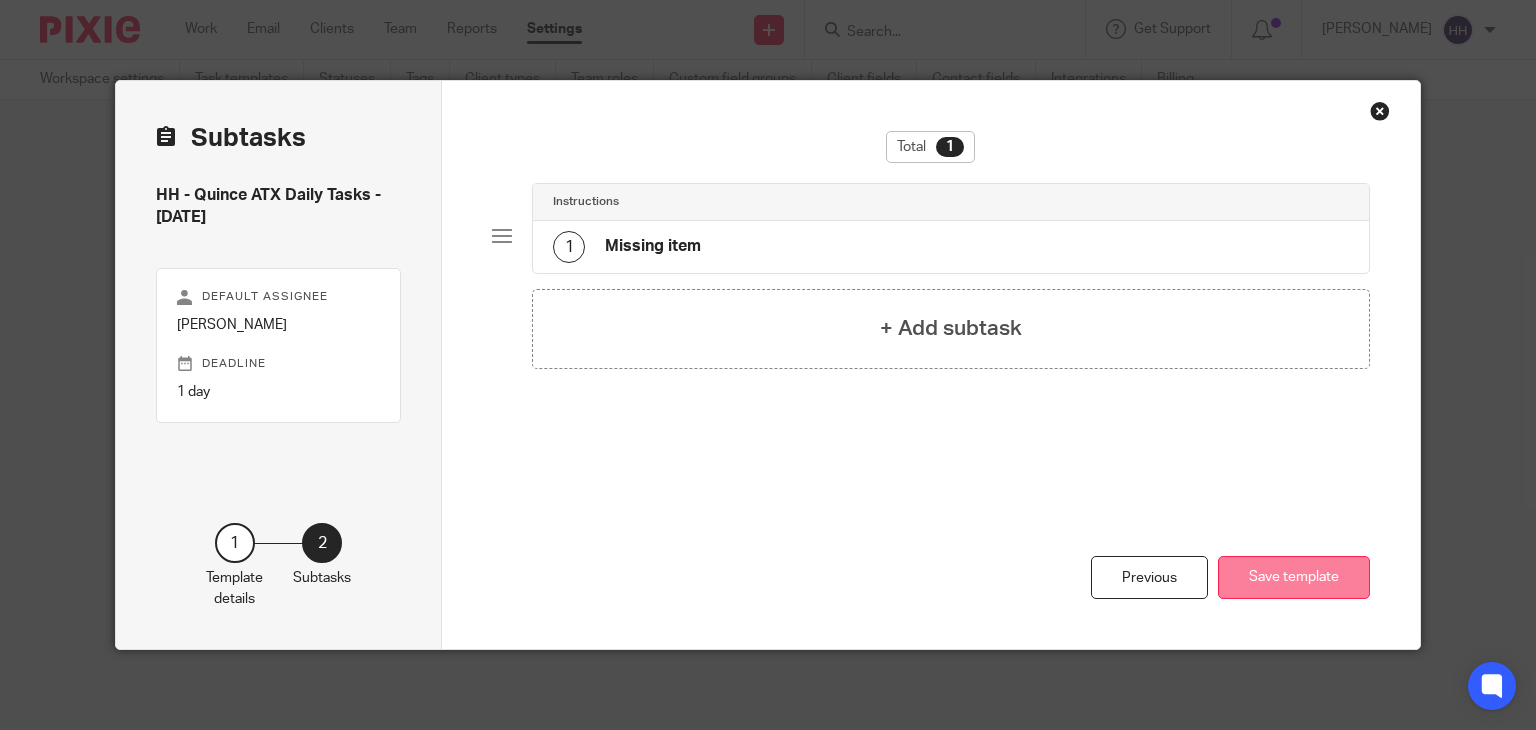 click on "Save template" at bounding box center (1294, 577) 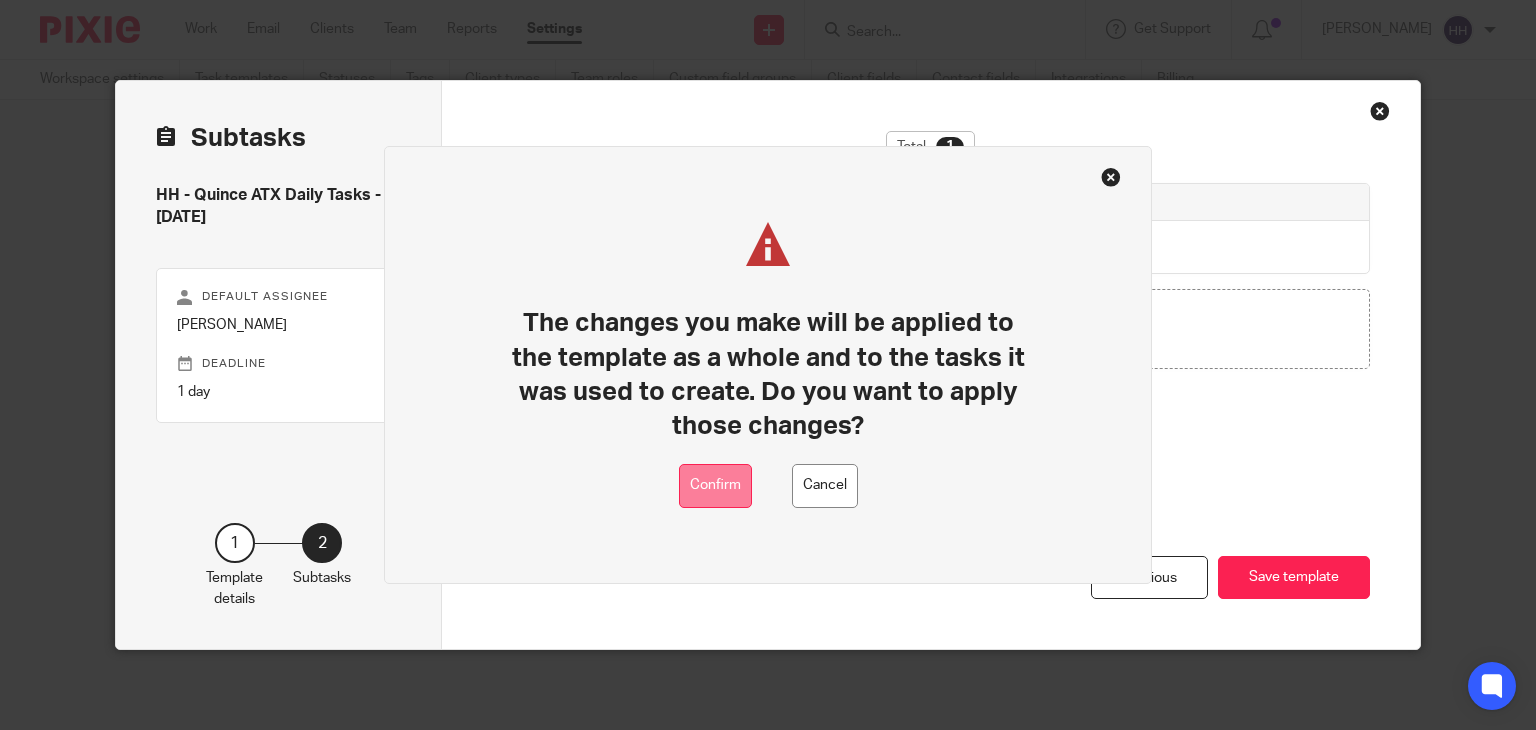 click on "Confirm" at bounding box center [715, 486] 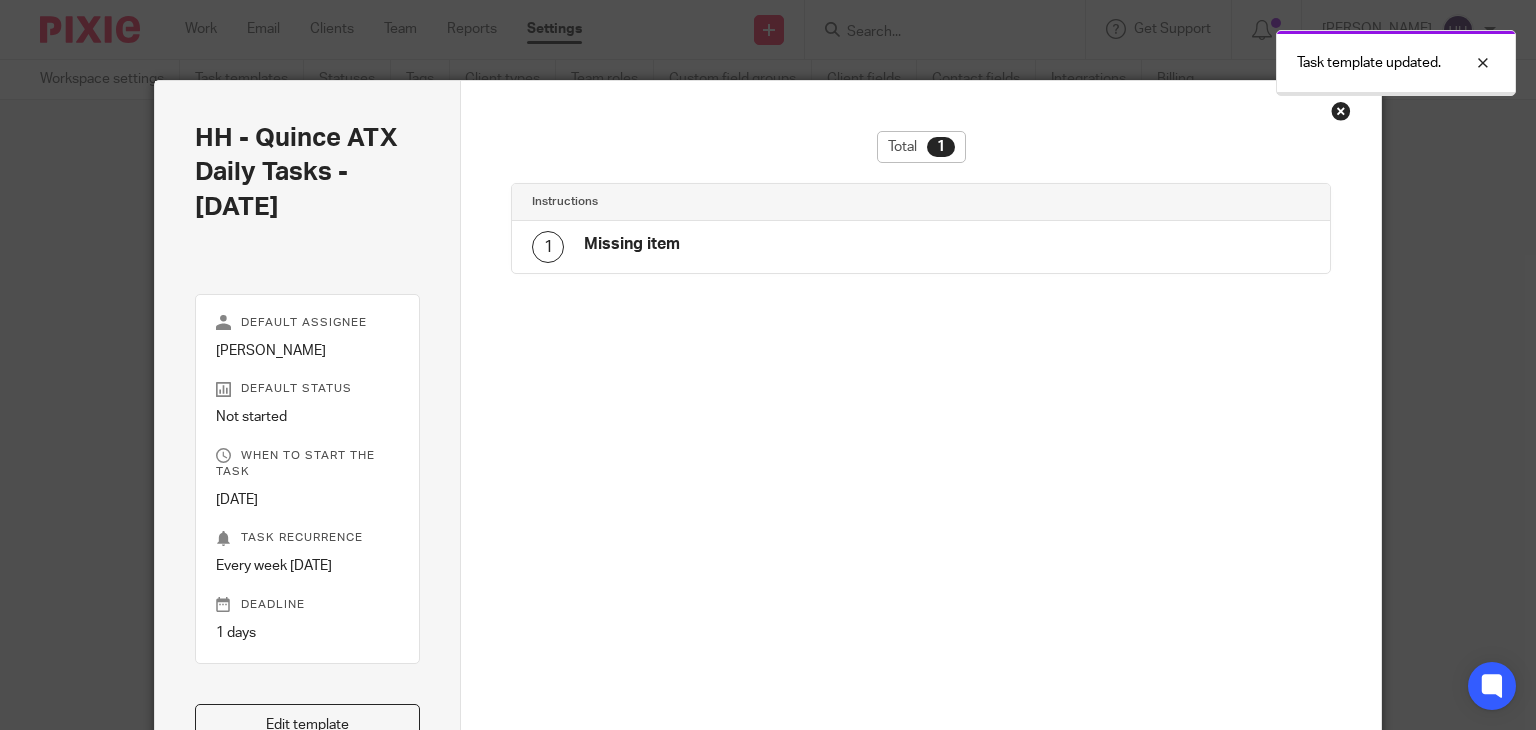 scroll, scrollTop: 0, scrollLeft: 0, axis: both 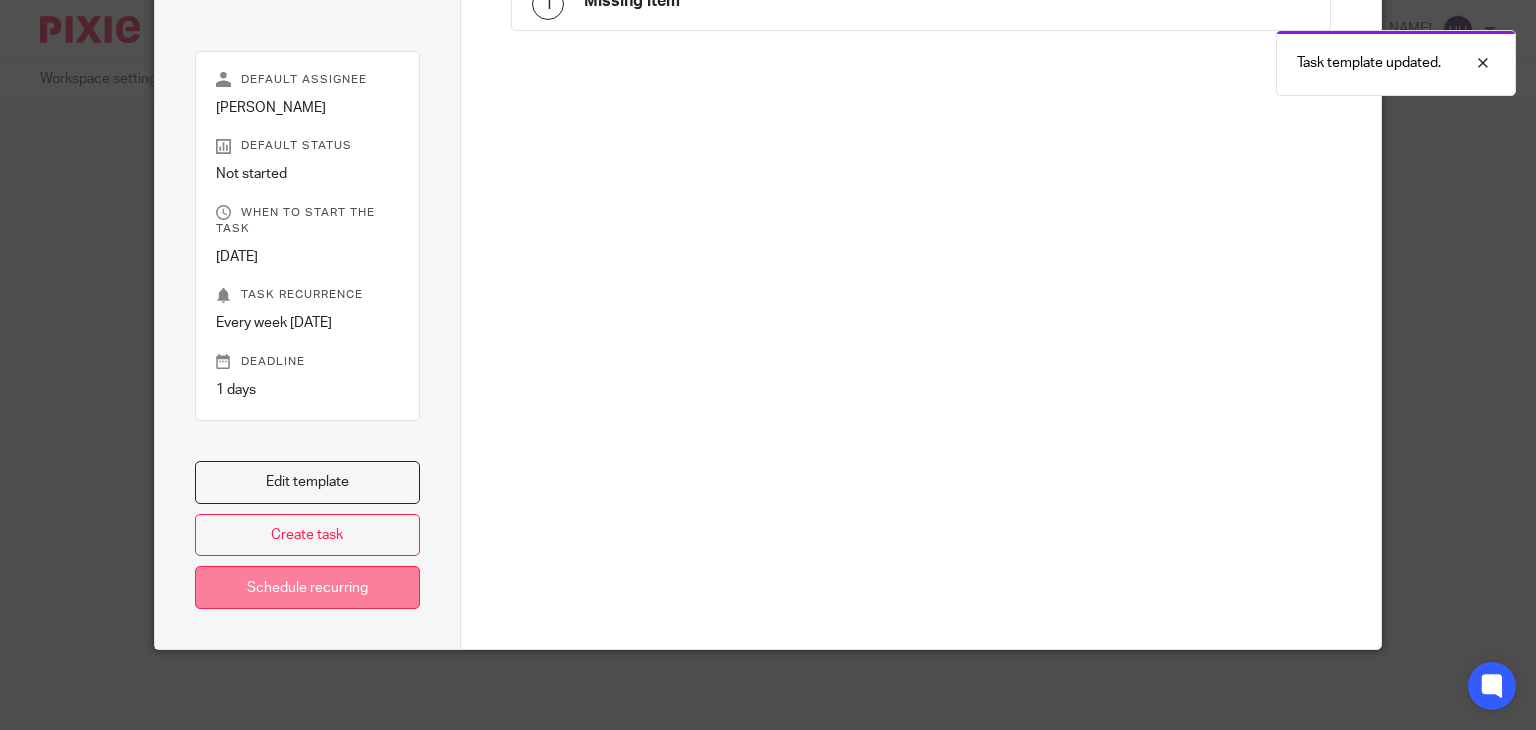 click on "Schedule recurring" at bounding box center (308, 587) 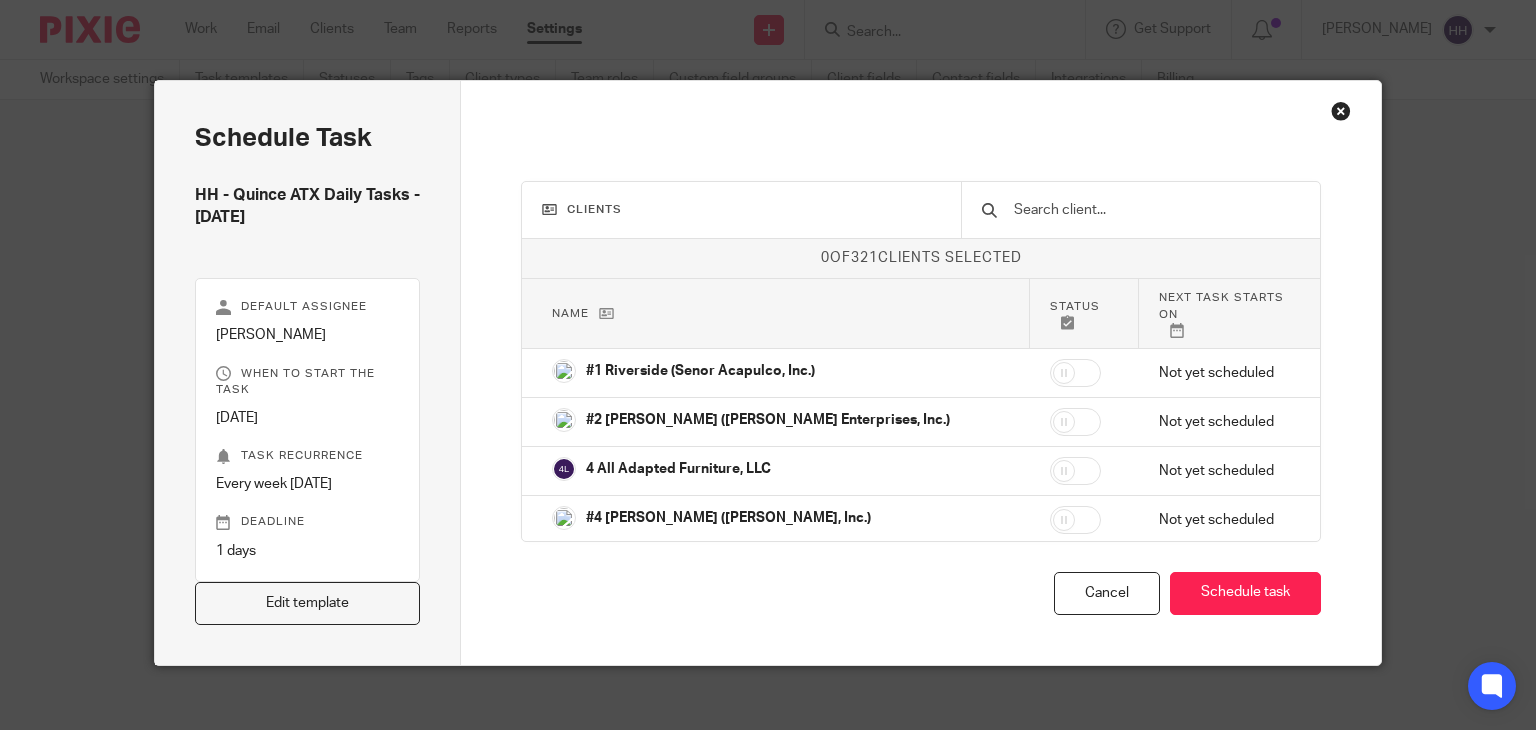 scroll, scrollTop: 0, scrollLeft: 0, axis: both 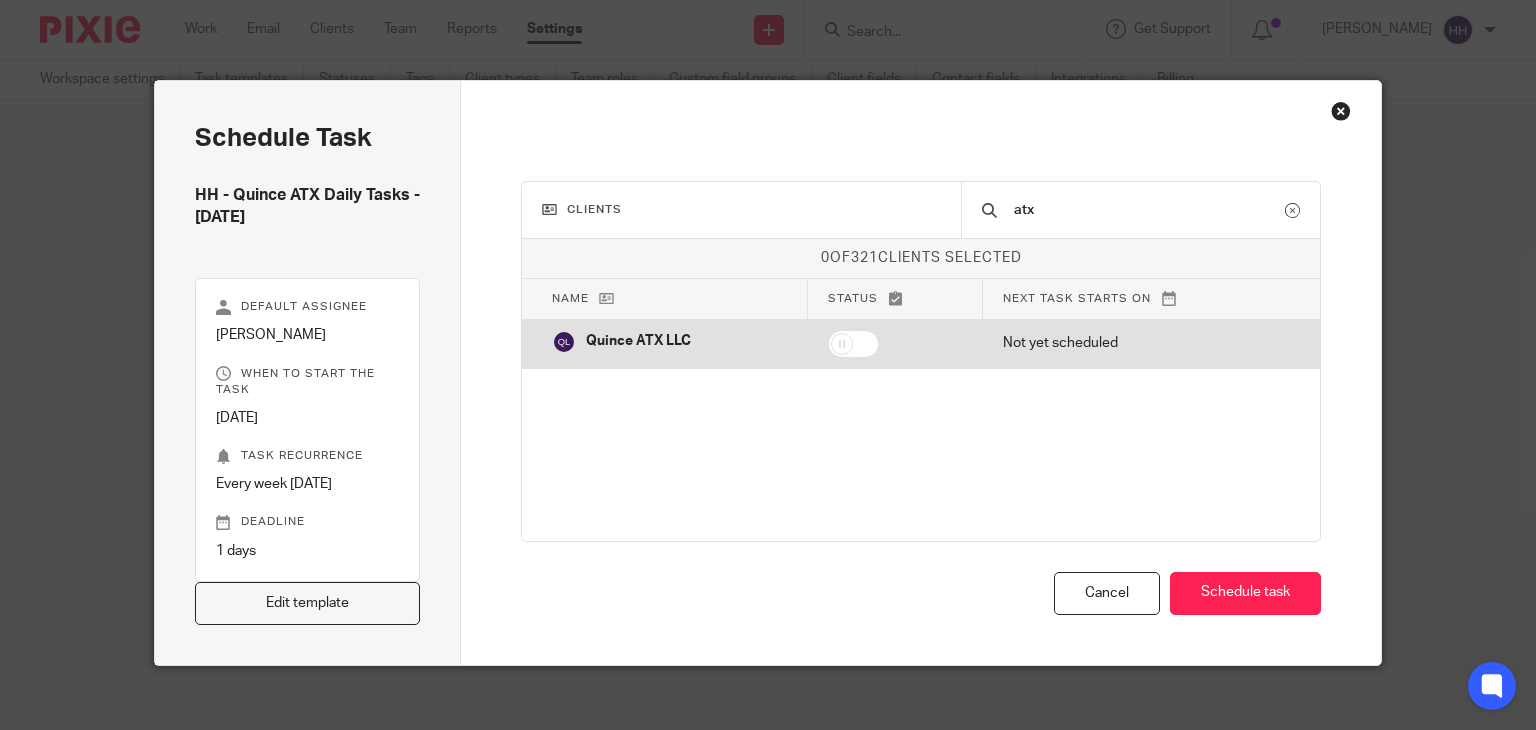 type on "atx" 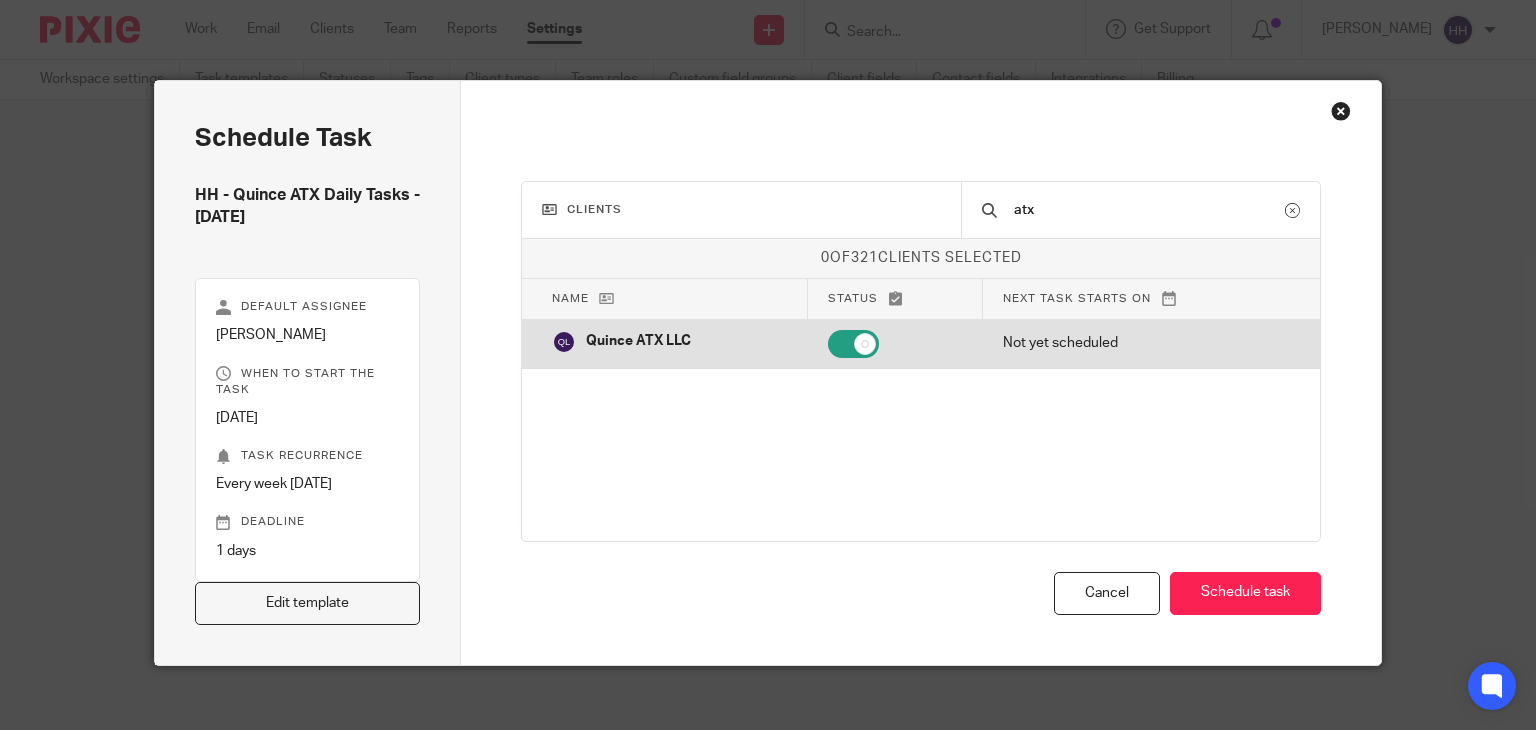 checkbox on "true" 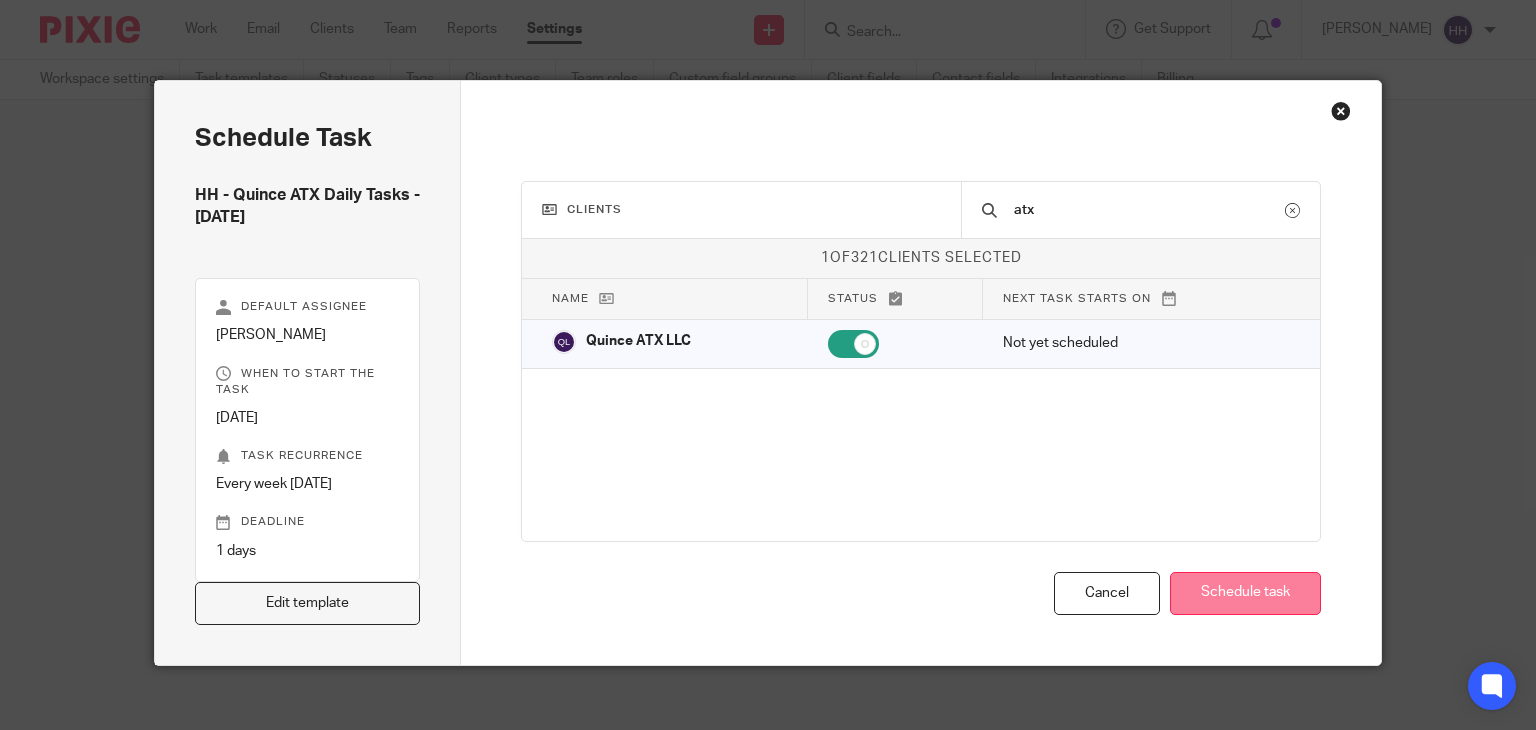 click on "Schedule task" at bounding box center (1245, 593) 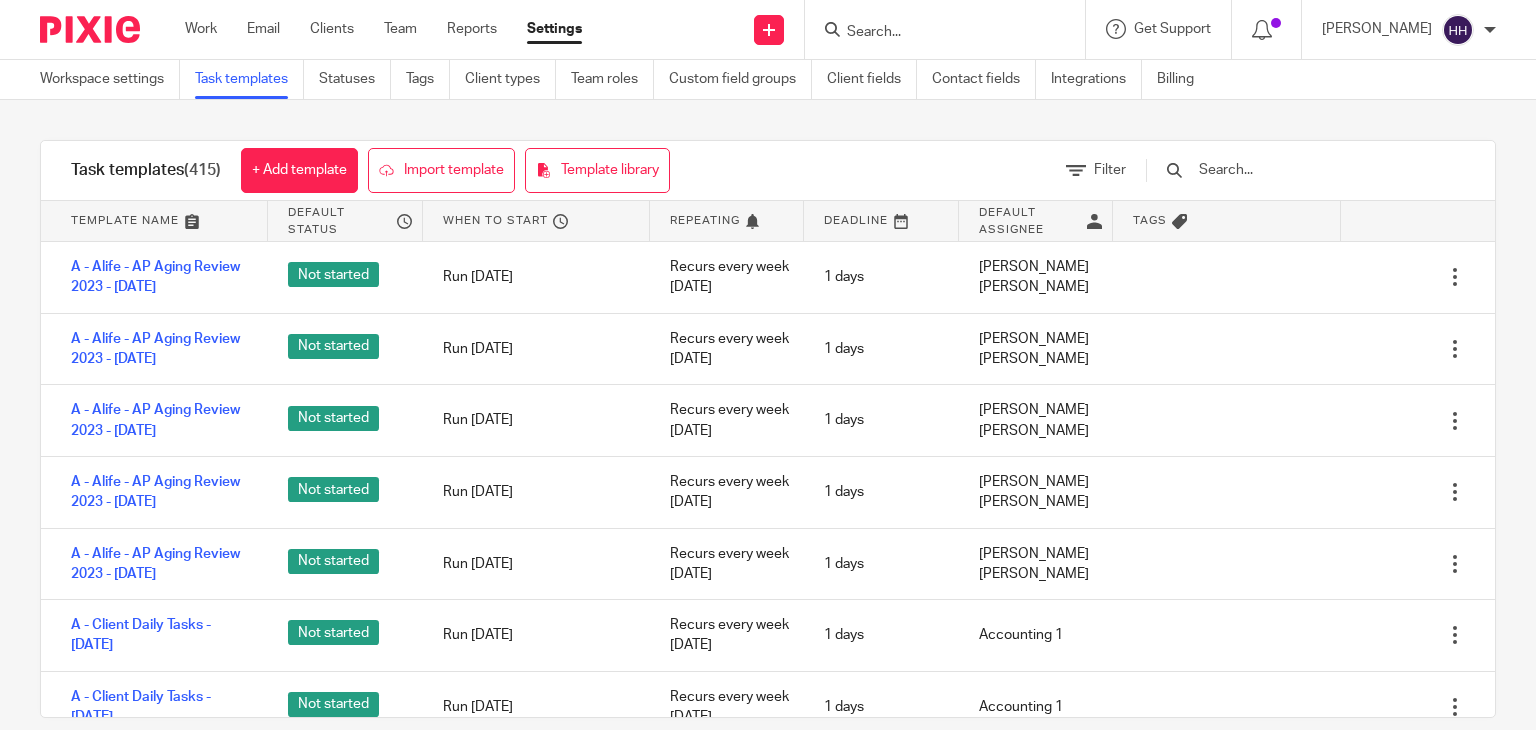 scroll, scrollTop: 0, scrollLeft: 0, axis: both 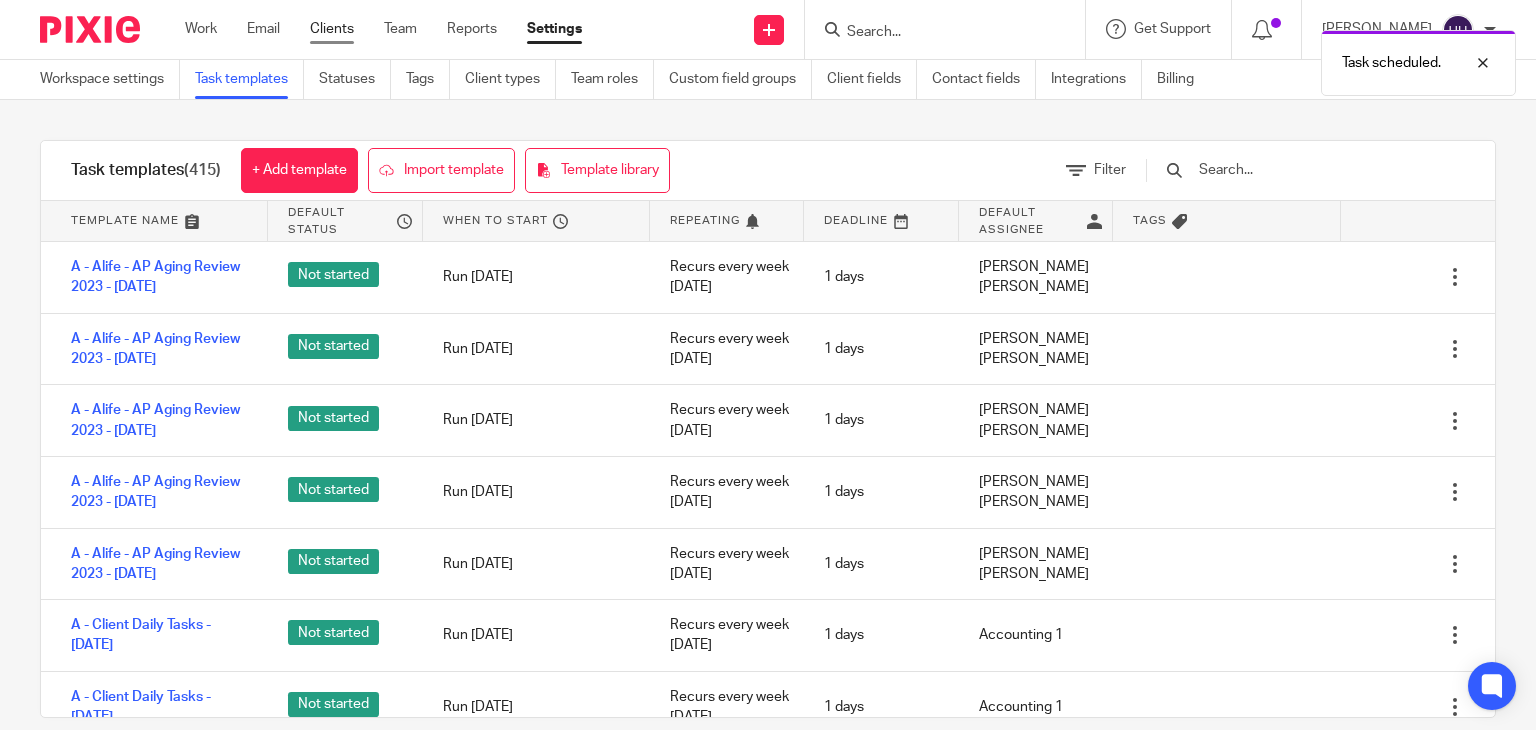 click on "Clients" at bounding box center [332, 29] 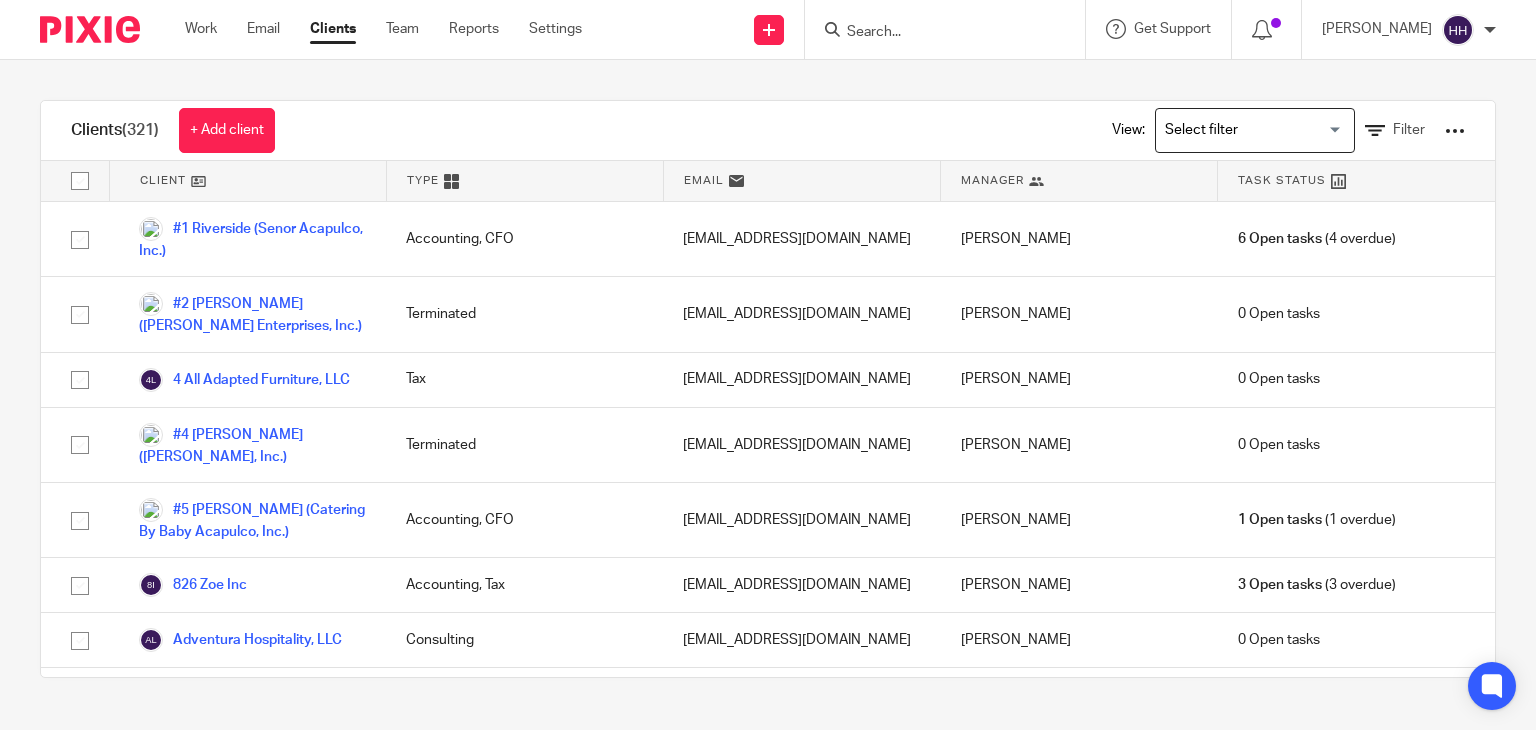scroll, scrollTop: 0, scrollLeft: 0, axis: both 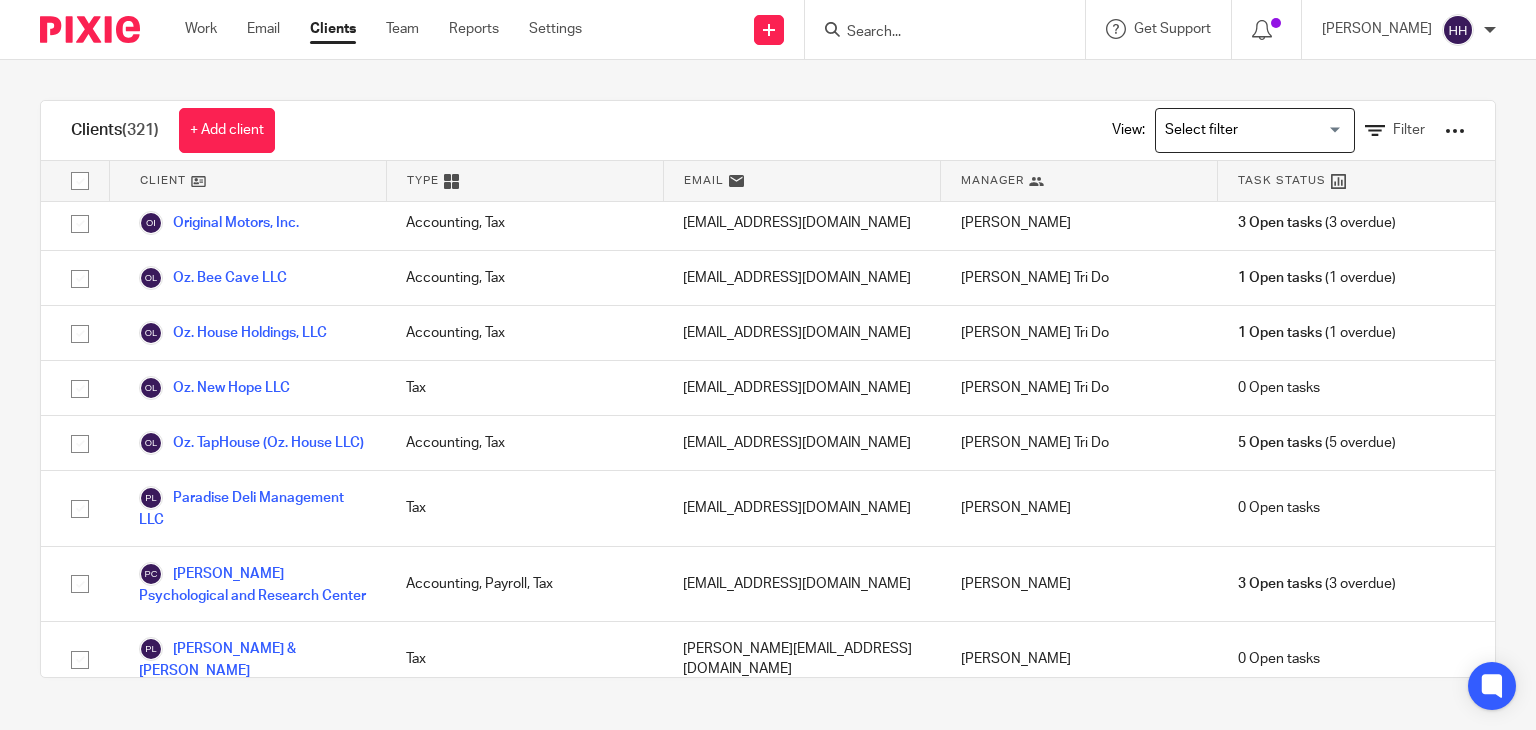 click on "Quince ATX LLC" at bounding box center [207, 1664] 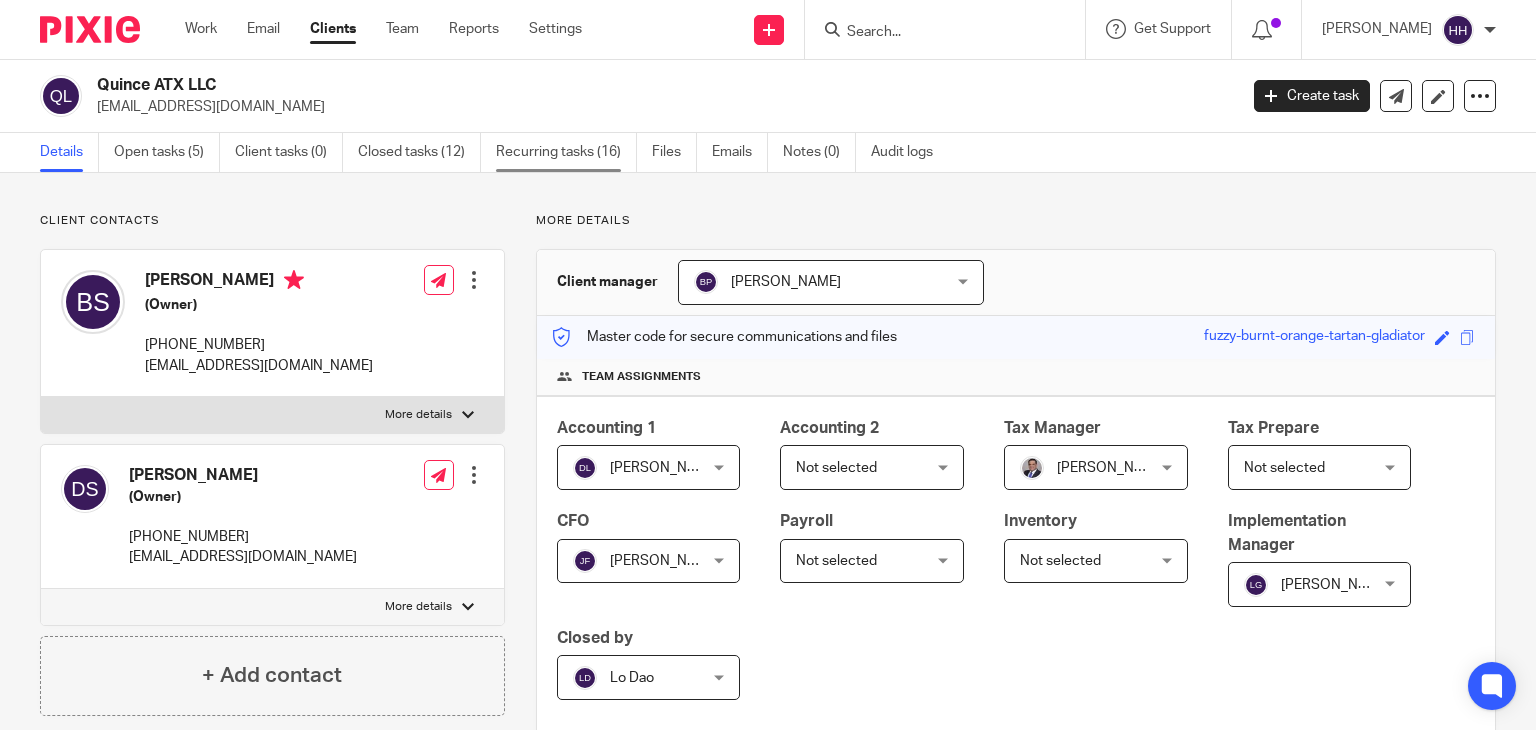 scroll, scrollTop: 0, scrollLeft: 0, axis: both 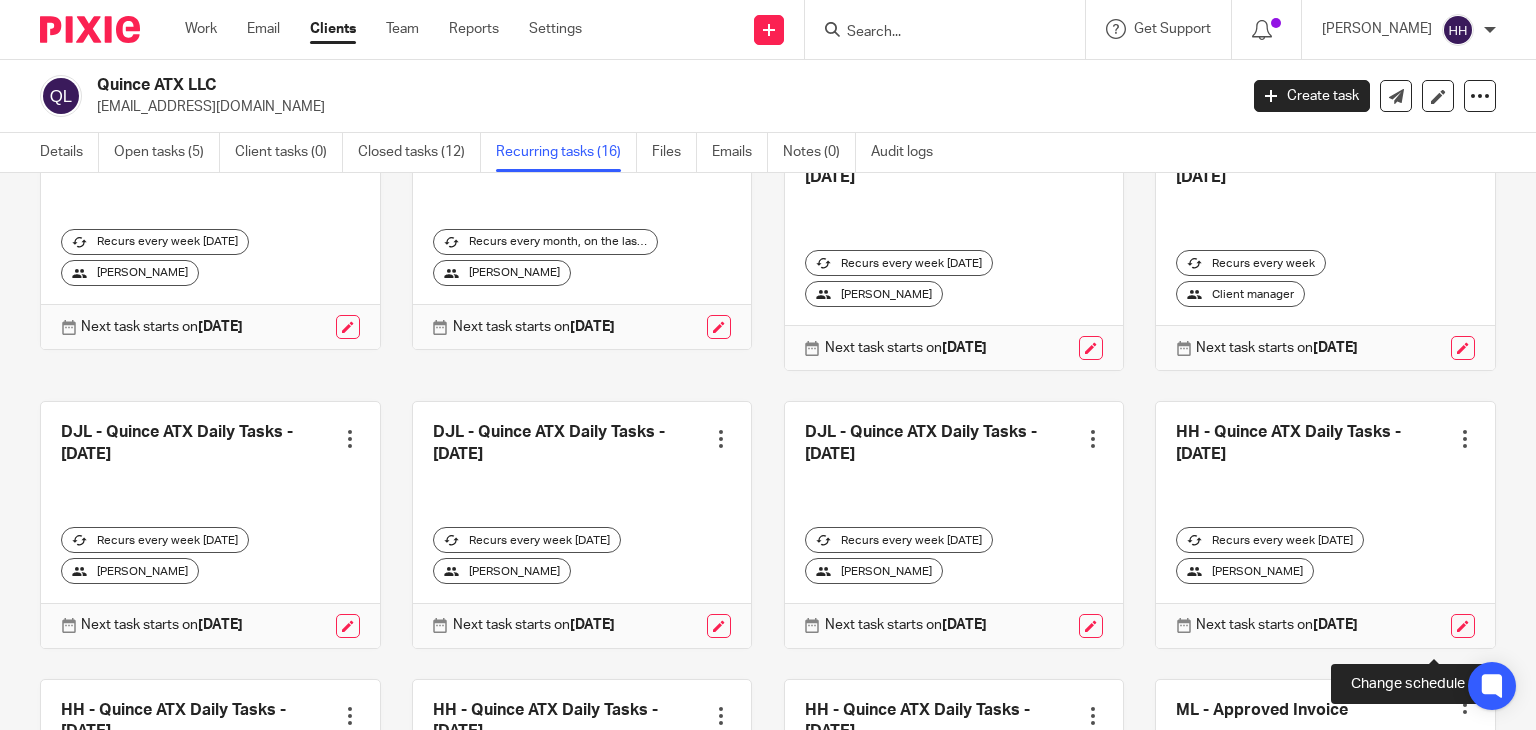 click at bounding box center (1463, 626) 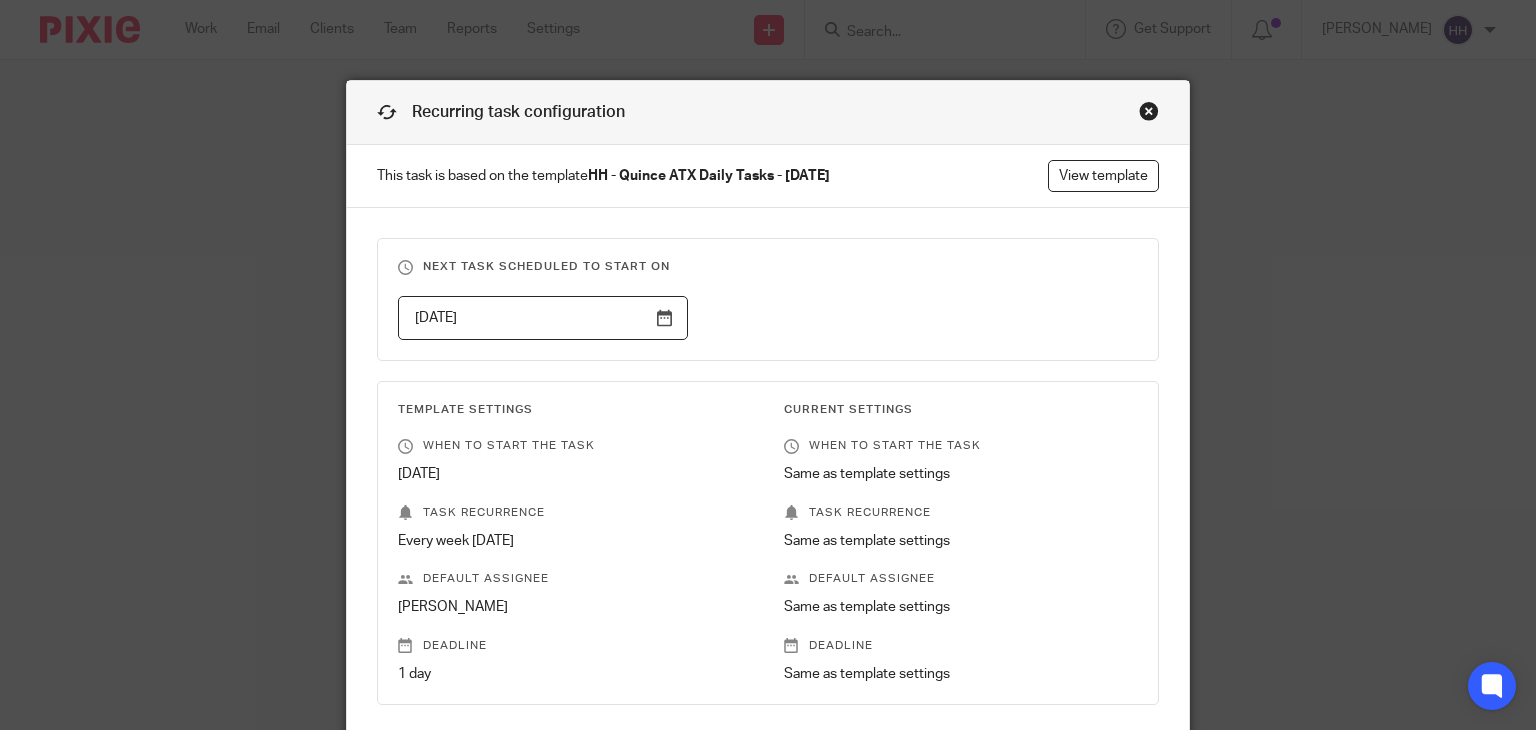 scroll, scrollTop: 0, scrollLeft: 0, axis: both 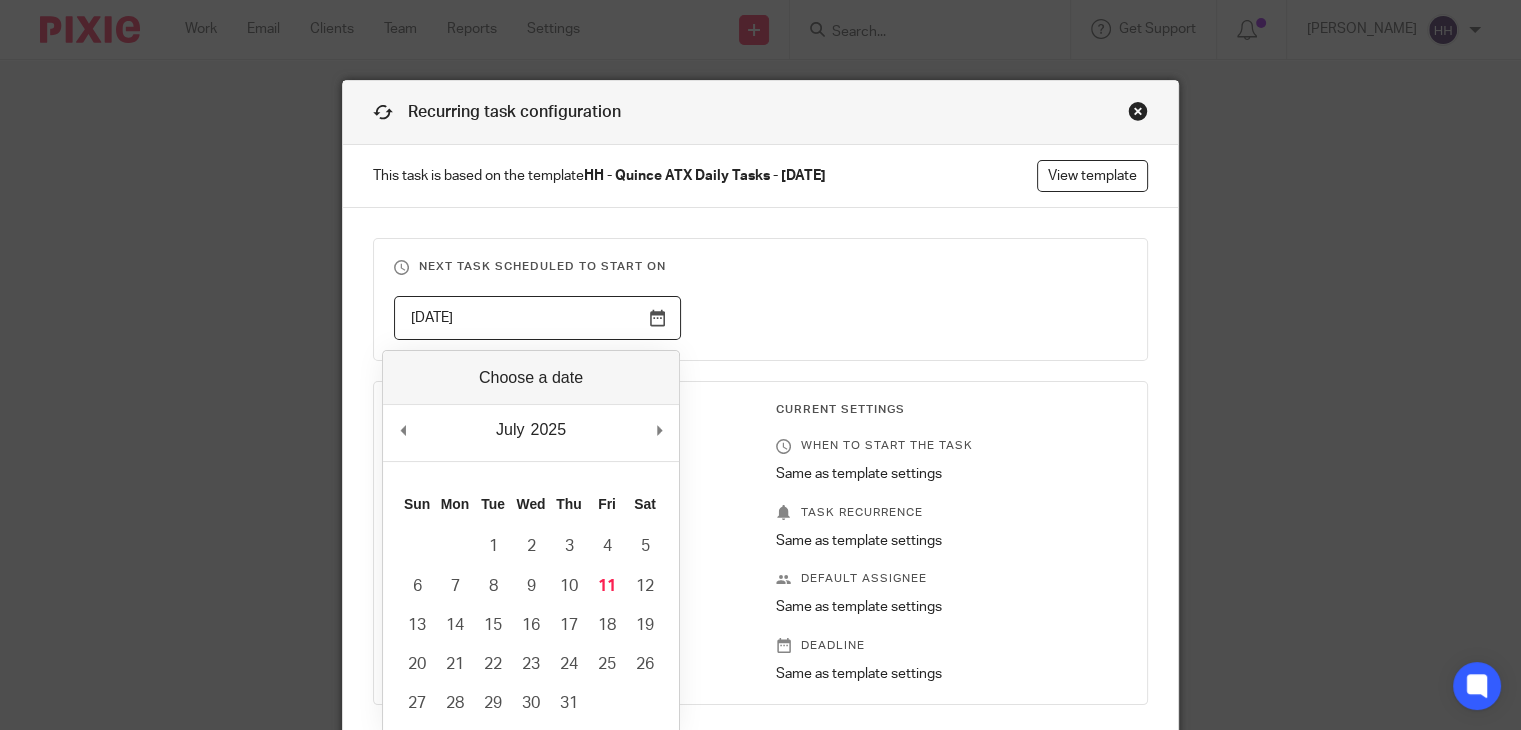 click on "[DATE]" at bounding box center [537, 318] 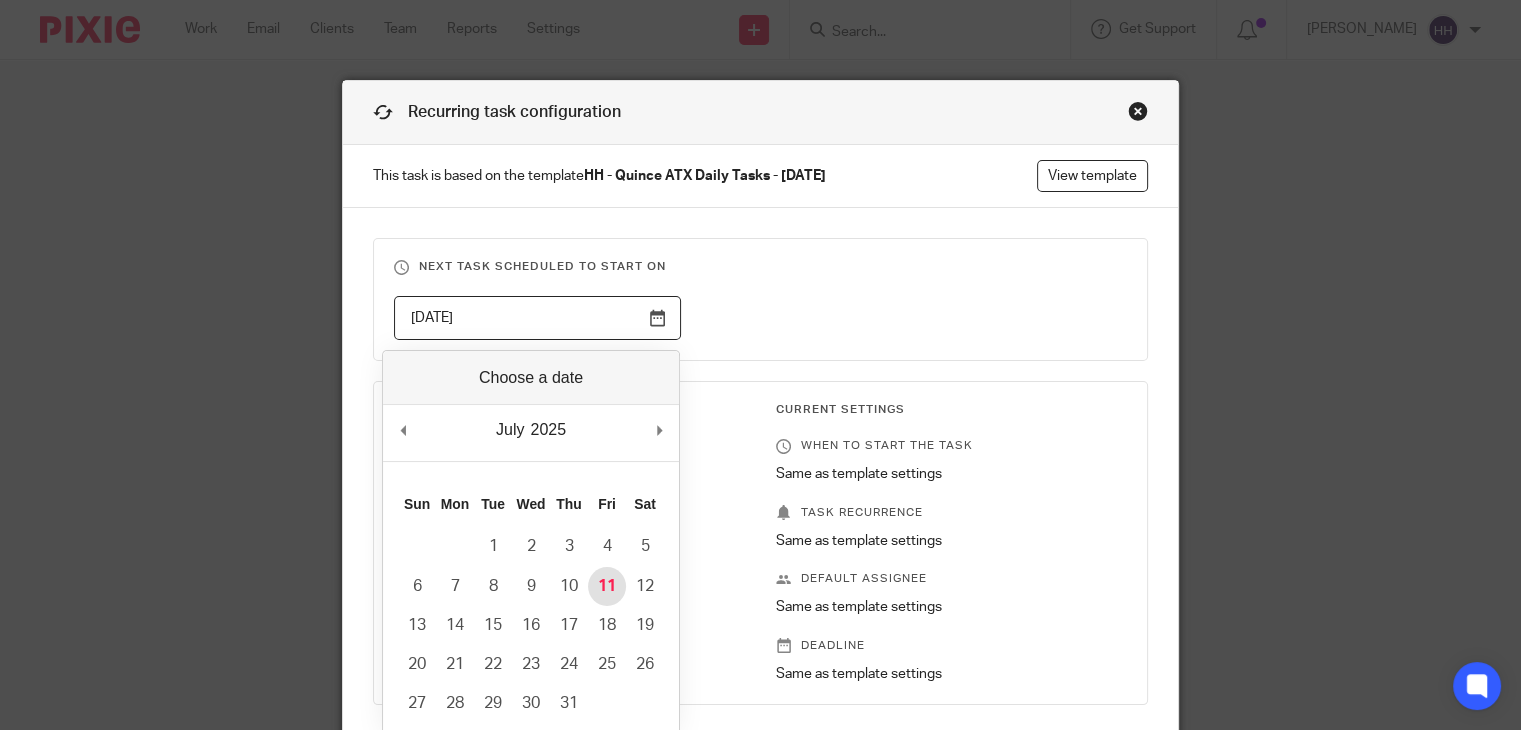 type on "[DATE]" 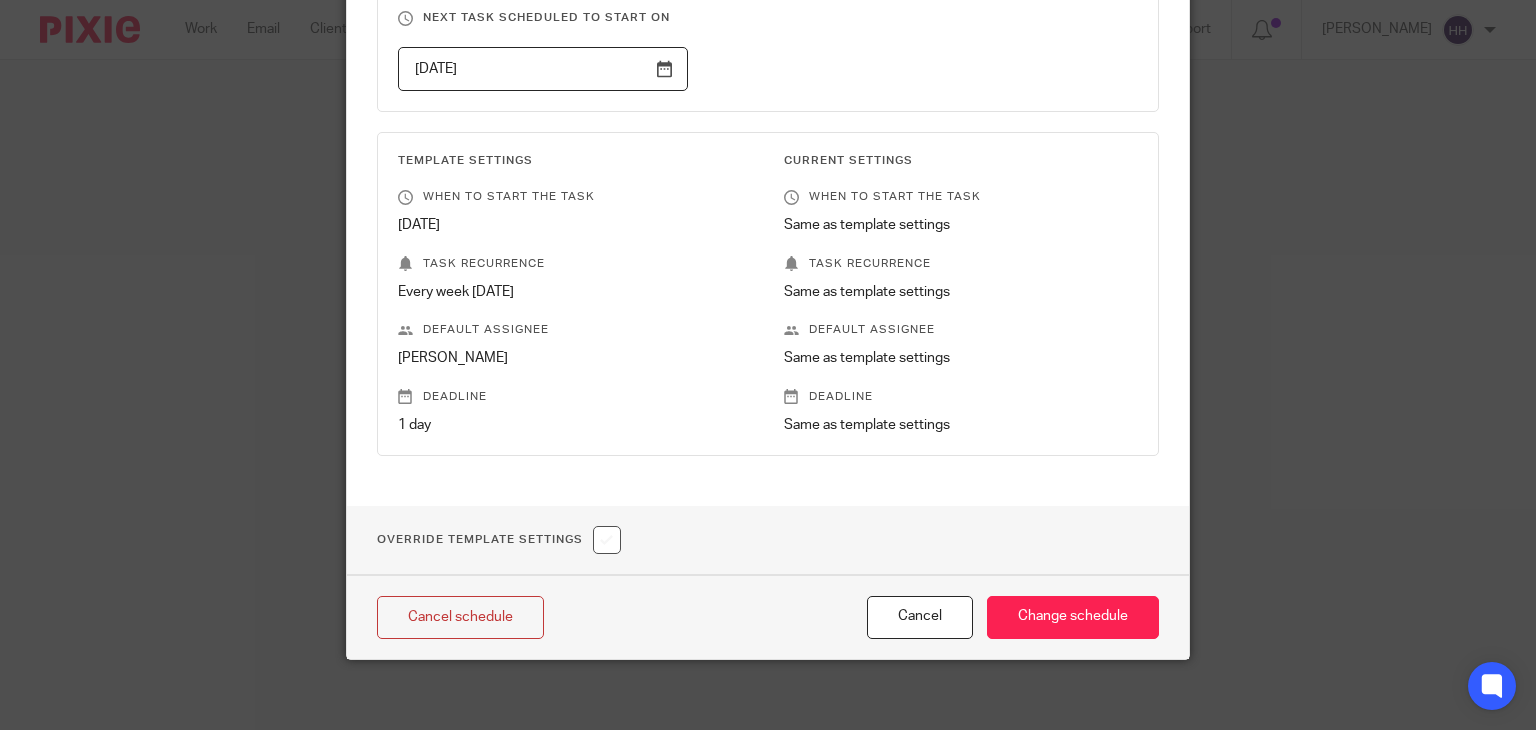 scroll, scrollTop: 257, scrollLeft: 0, axis: vertical 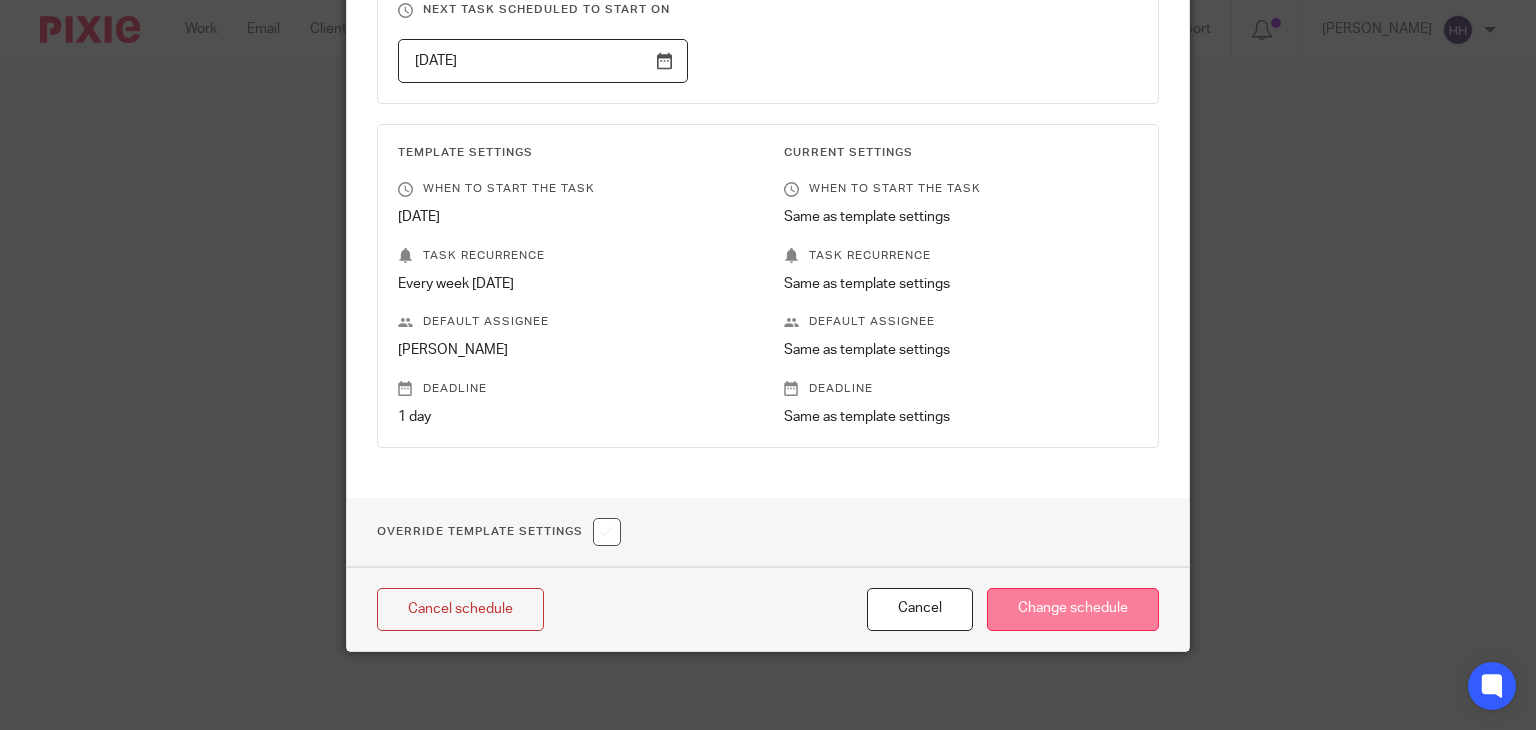 click on "Change schedule" at bounding box center [1073, 609] 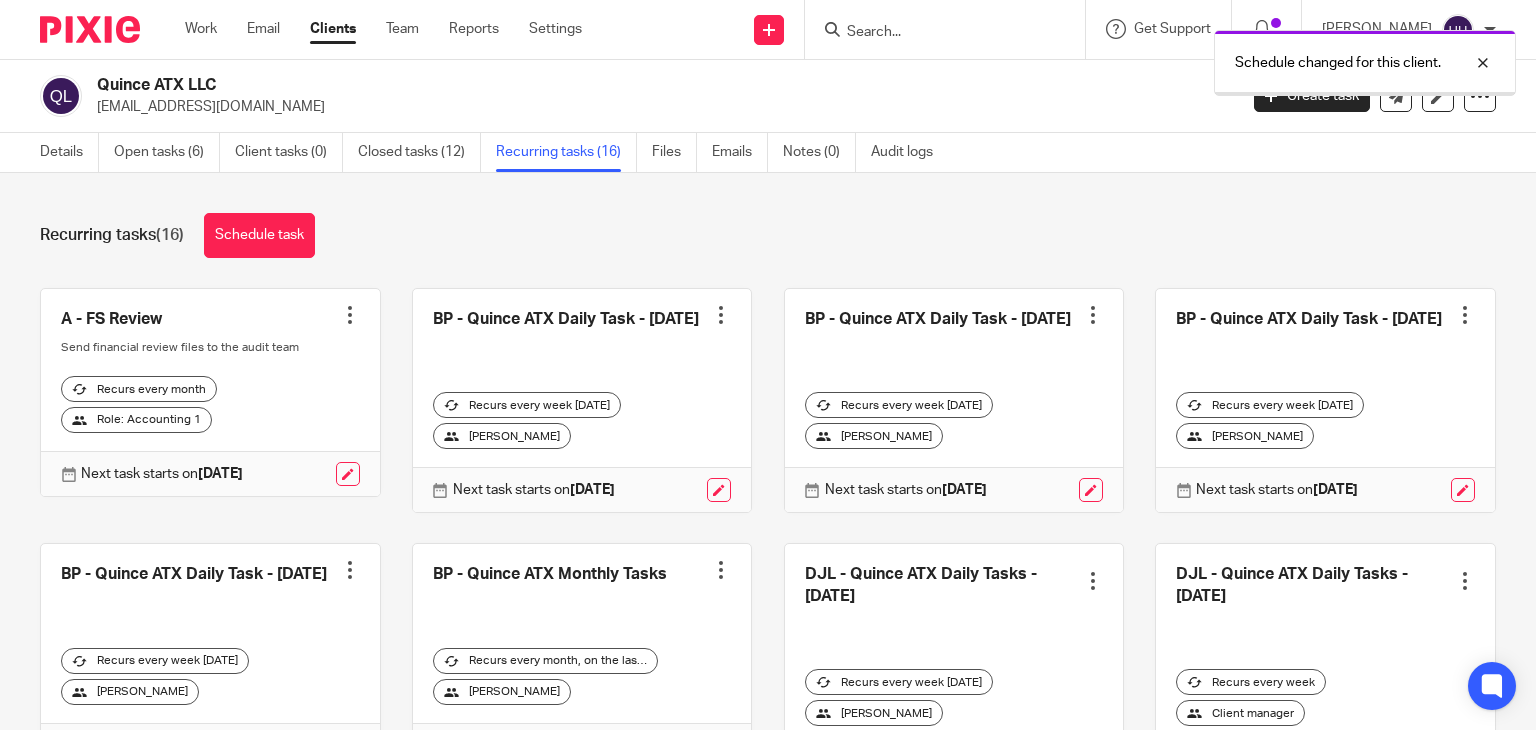 scroll, scrollTop: 0, scrollLeft: 0, axis: both 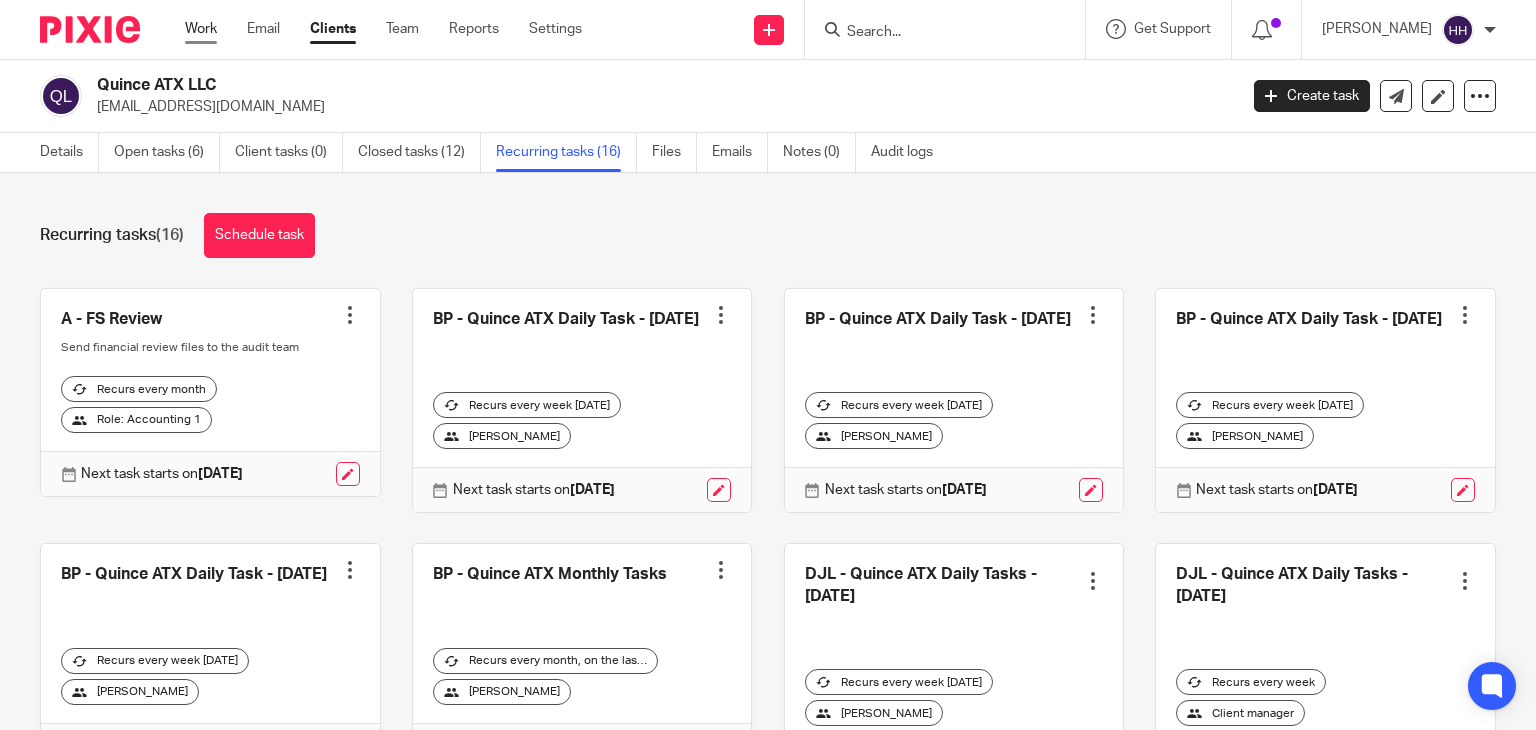 click on "Work" at bounding box center (201, 29) 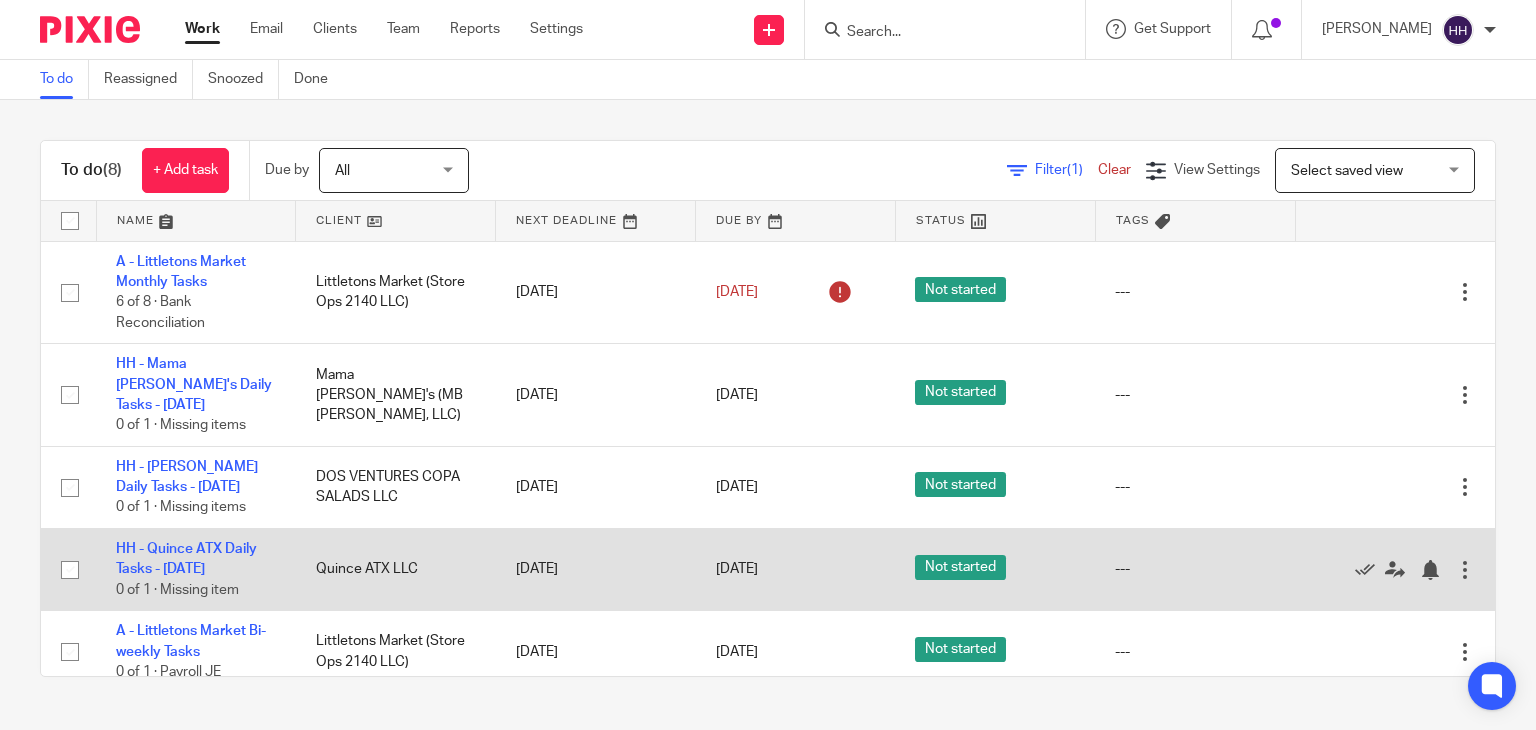 scroll, scrollTop: 0, scrollLeft: 0, axis: both 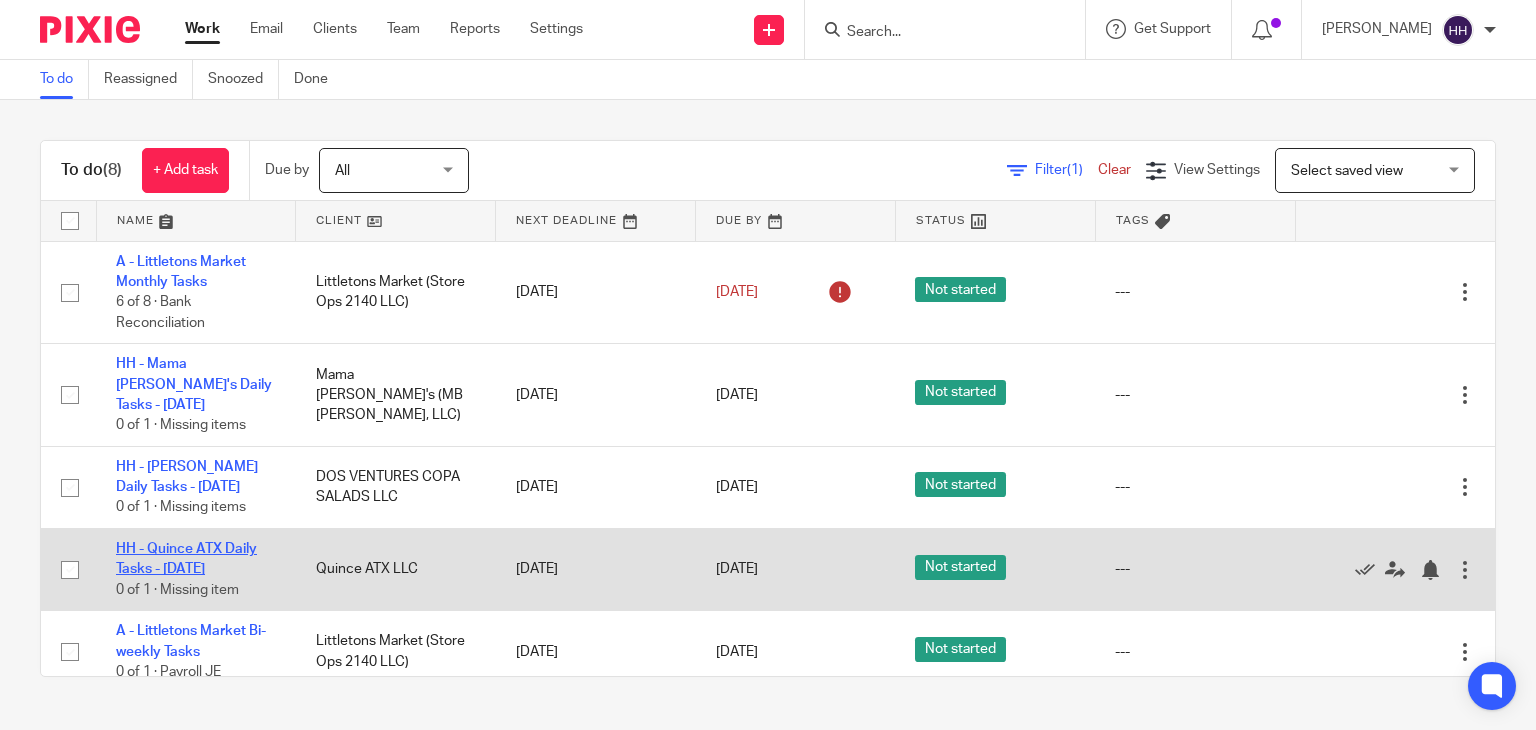 click on "HH - Quince ATX Daily Tasks - [DATE]" at bounding box center (186, 559) 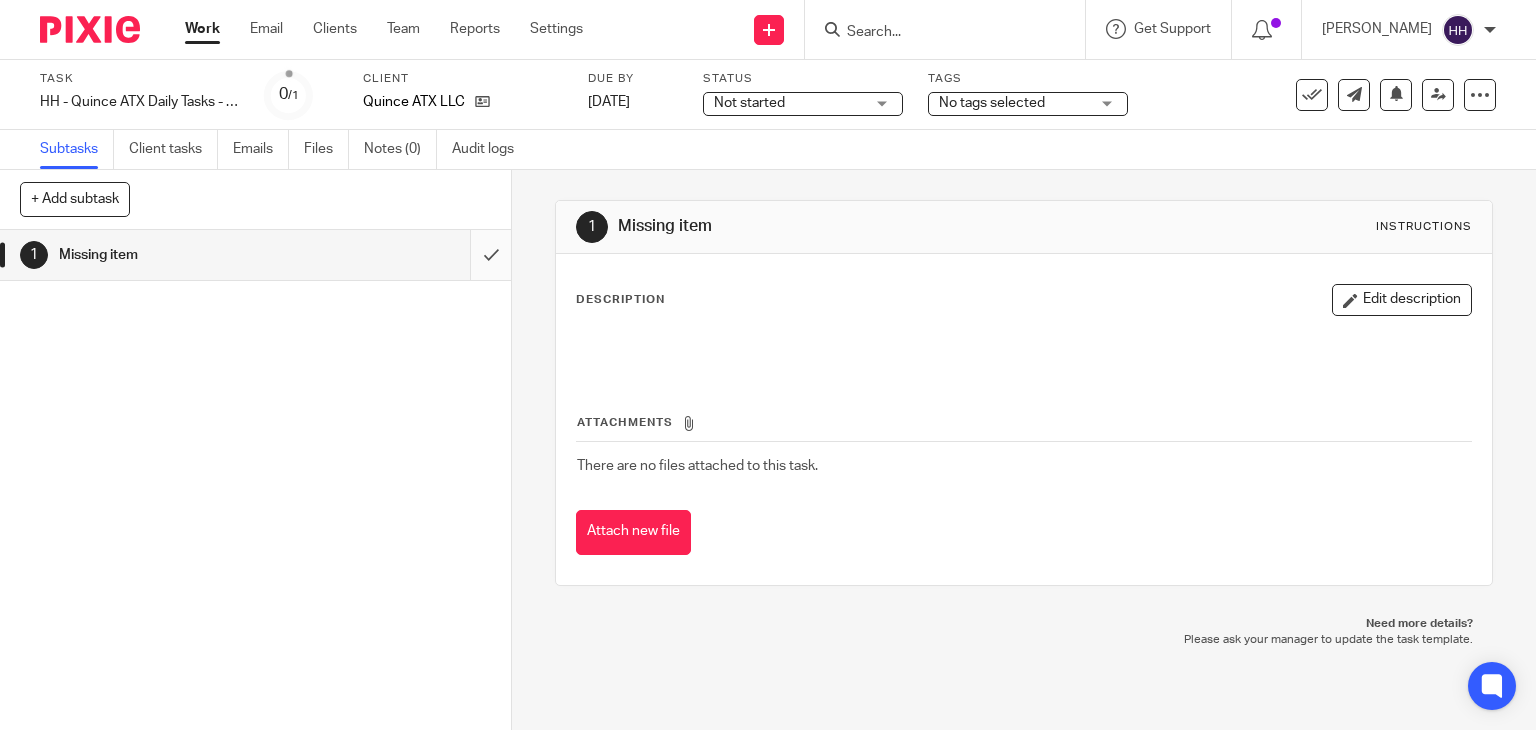 scroll, scrollTop: 0, scrollLeft: 0, axis: both 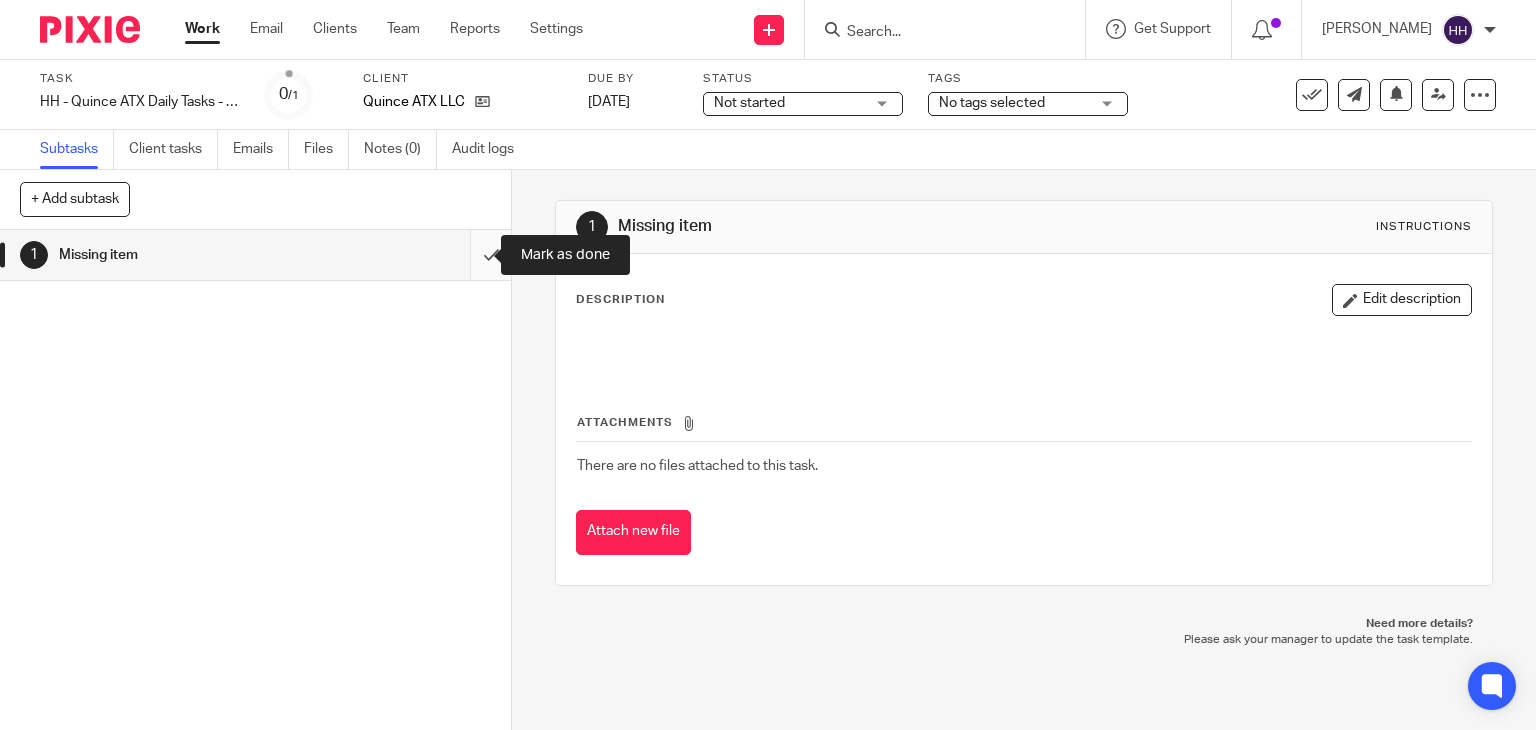 click at bounding box center [255, 255] 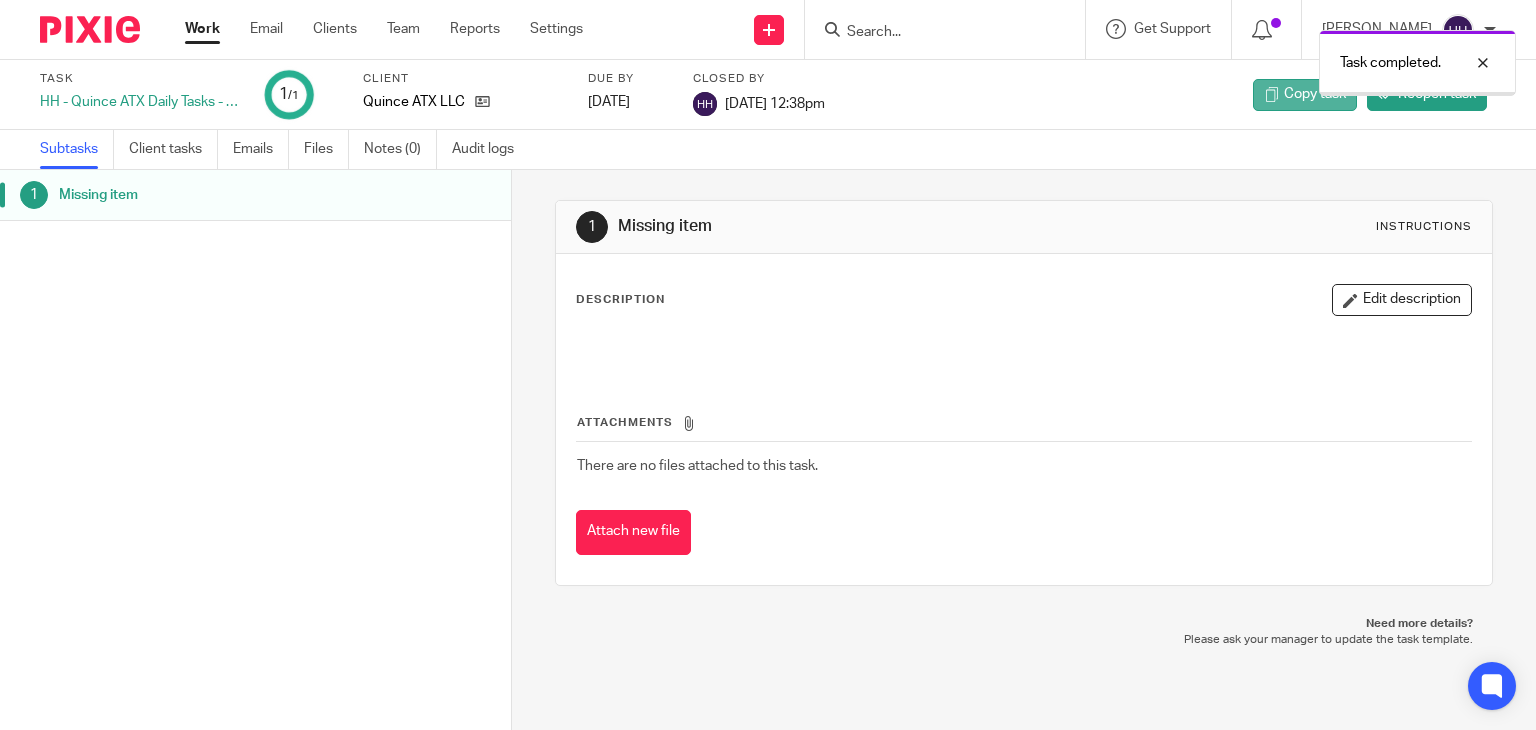 scroll, scrollTop: 0, scrollLeft: 0, axis: both 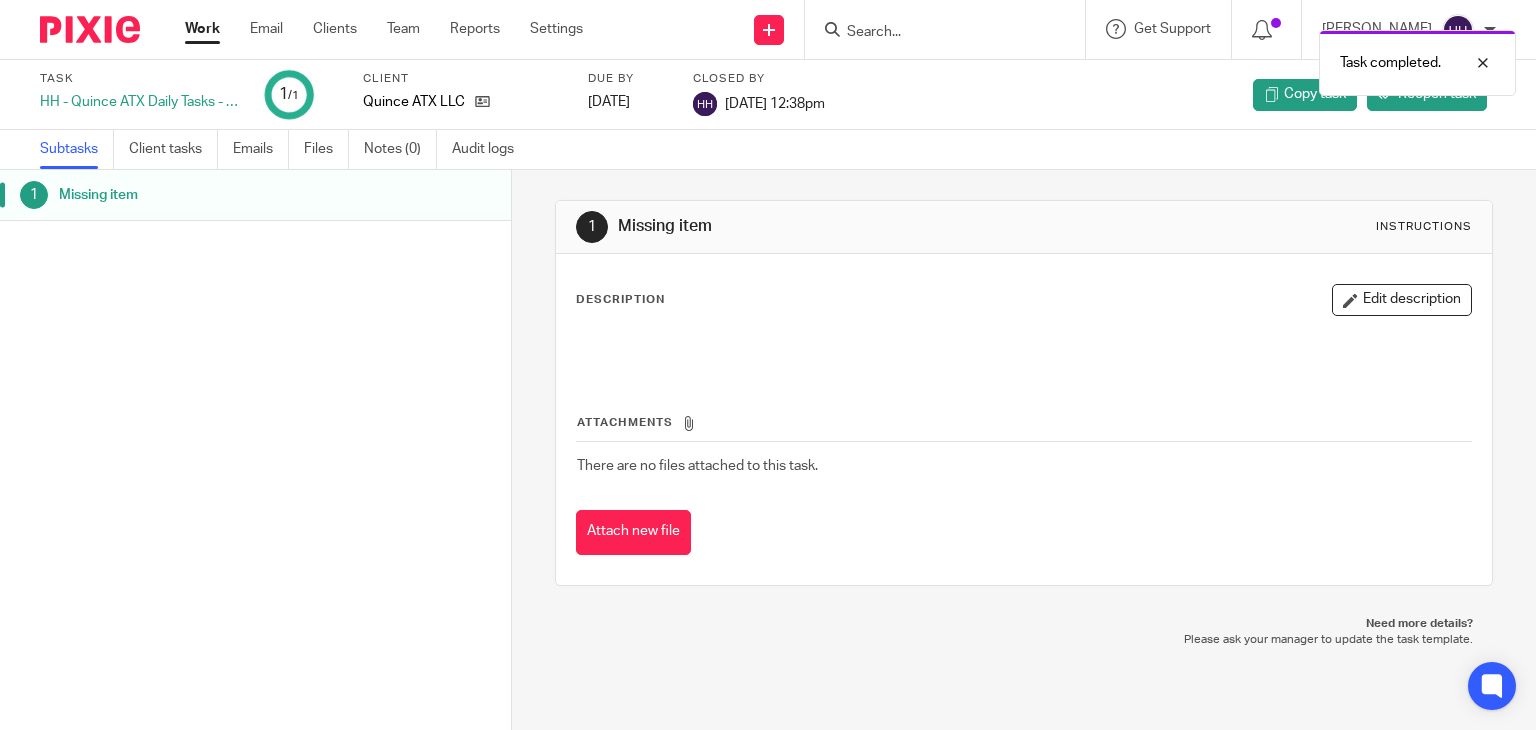 click on "Work" at bounding box center [202, 29] 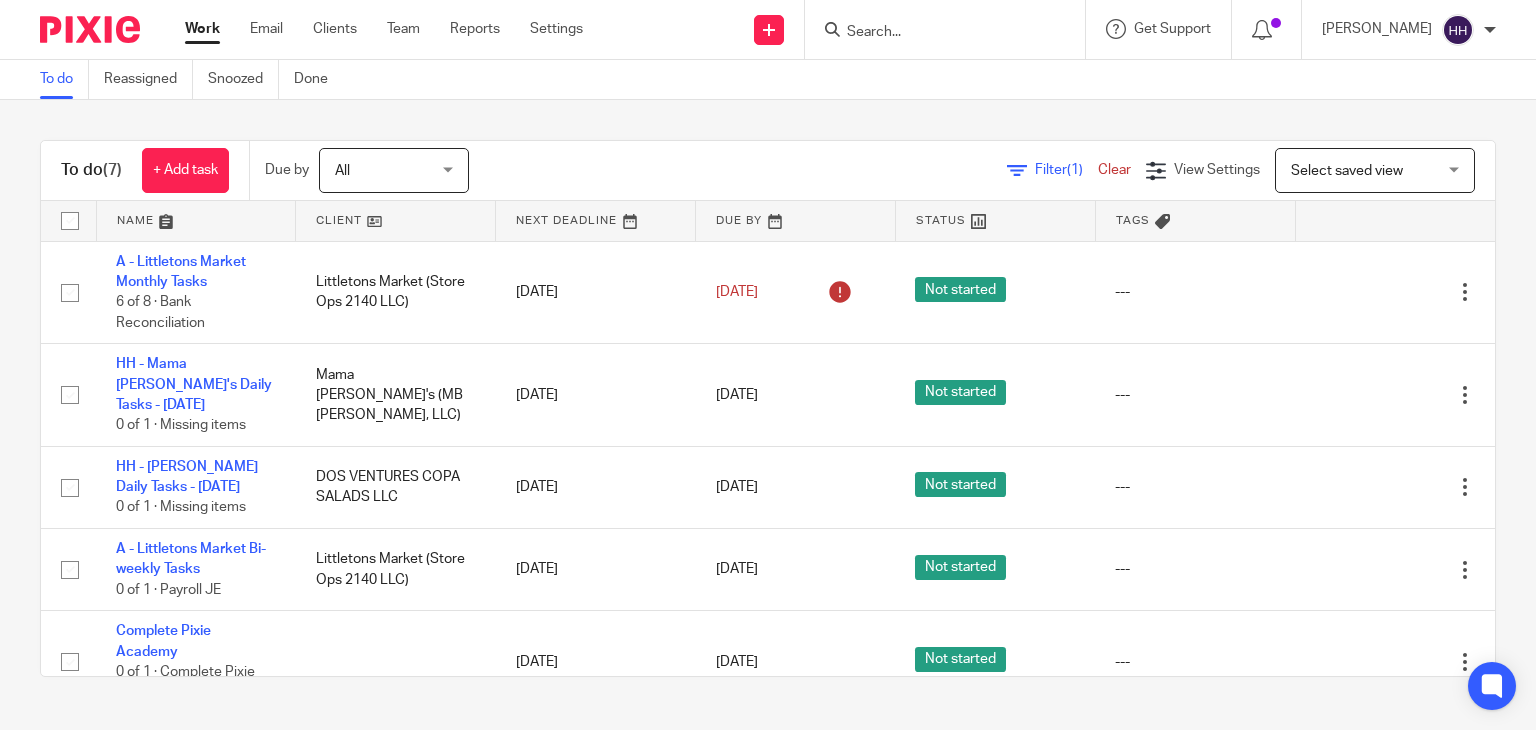 scroll, scrollTop: 0, scrollLeft: 0, axis: both 